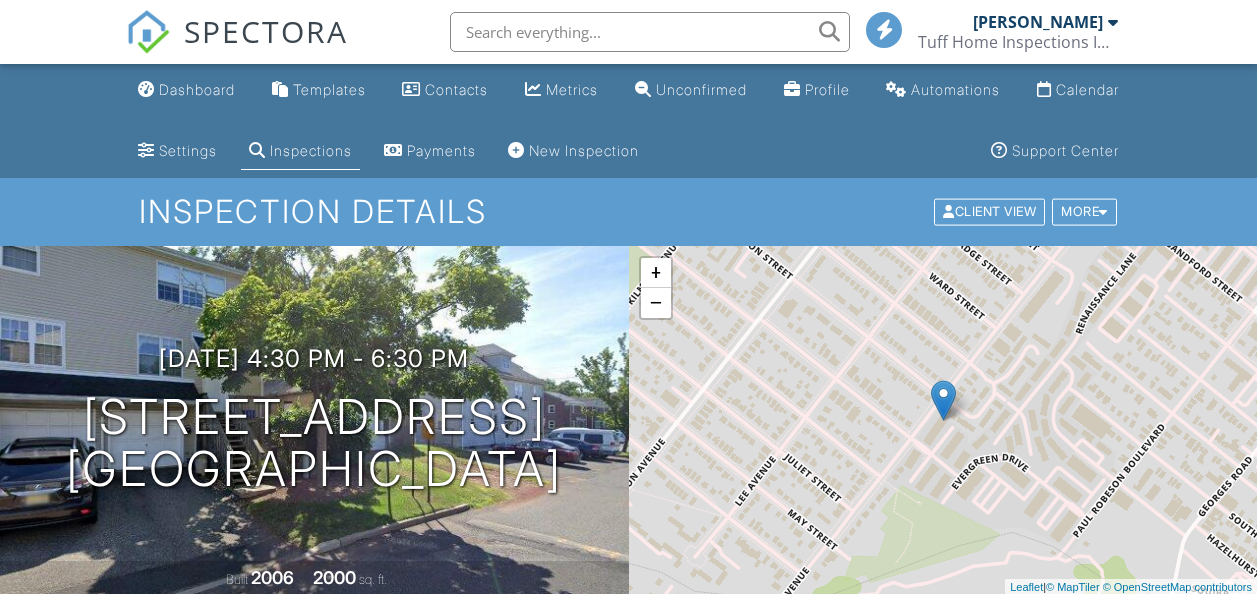 scroll, scrollTop: 0, scrollLeft: 0, axis: both 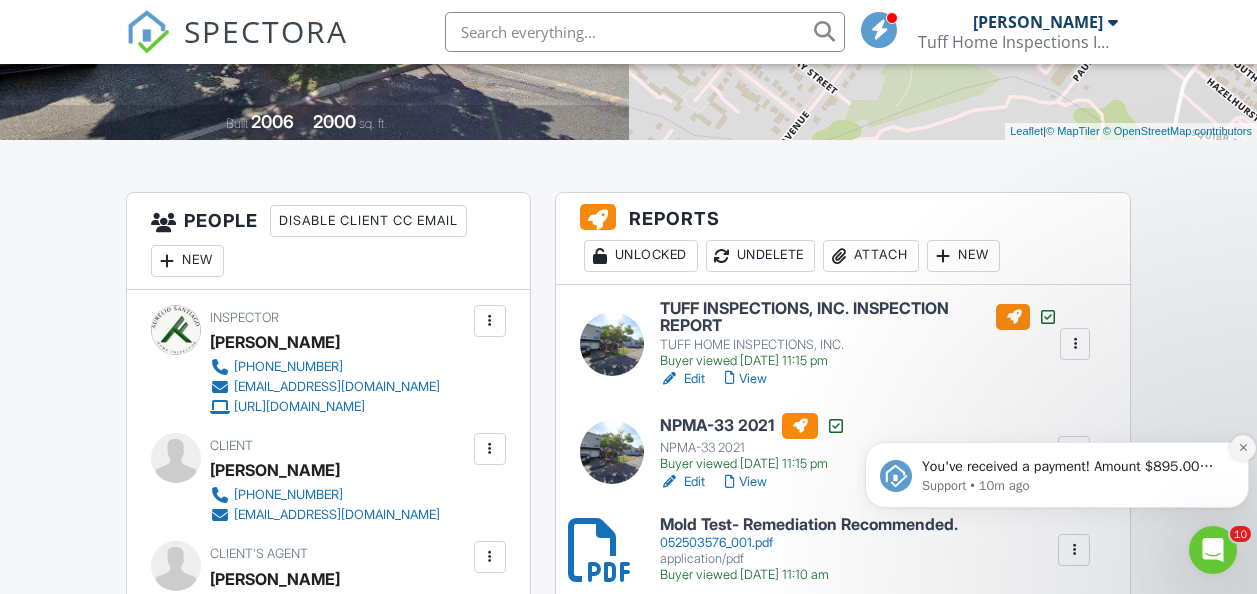 click at bounding box center [1243, 448] 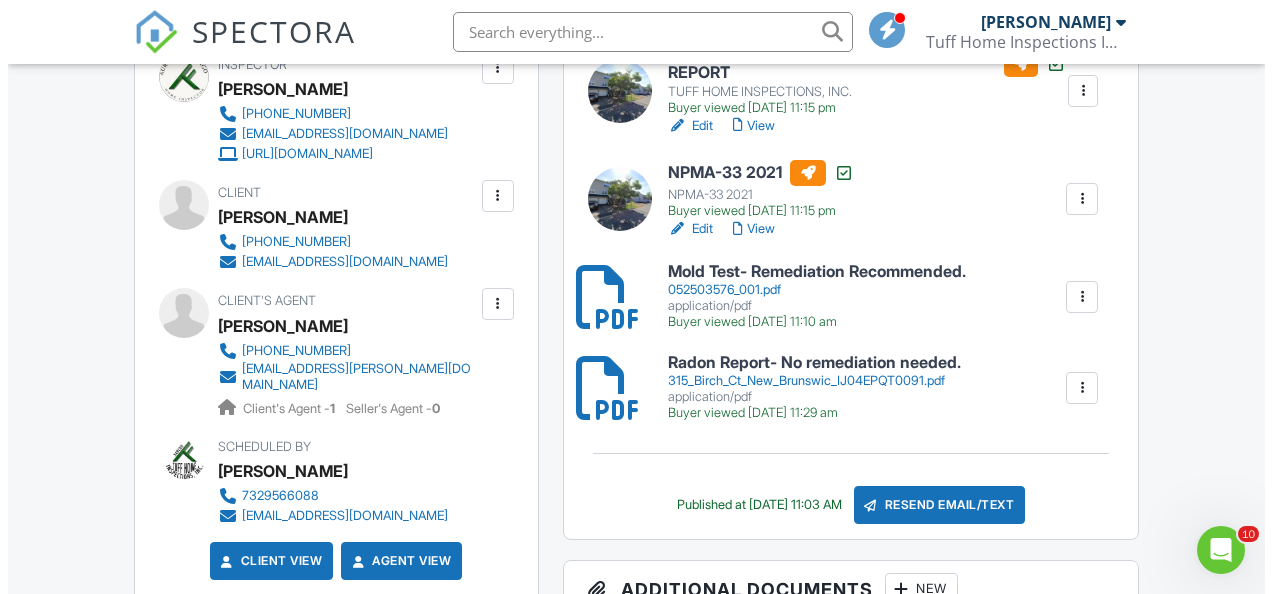 scroll, scrollTop: 710, scrollLeft: 0, axis: vertical 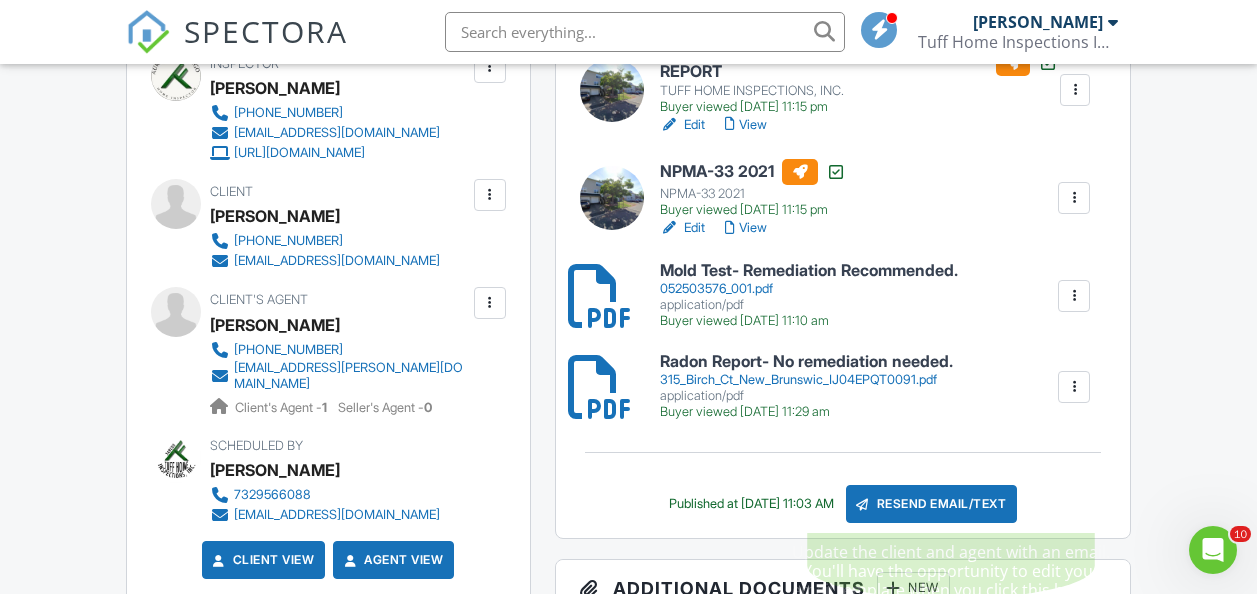 click on "Resend Email/Text" at bounding box center (932, 504) 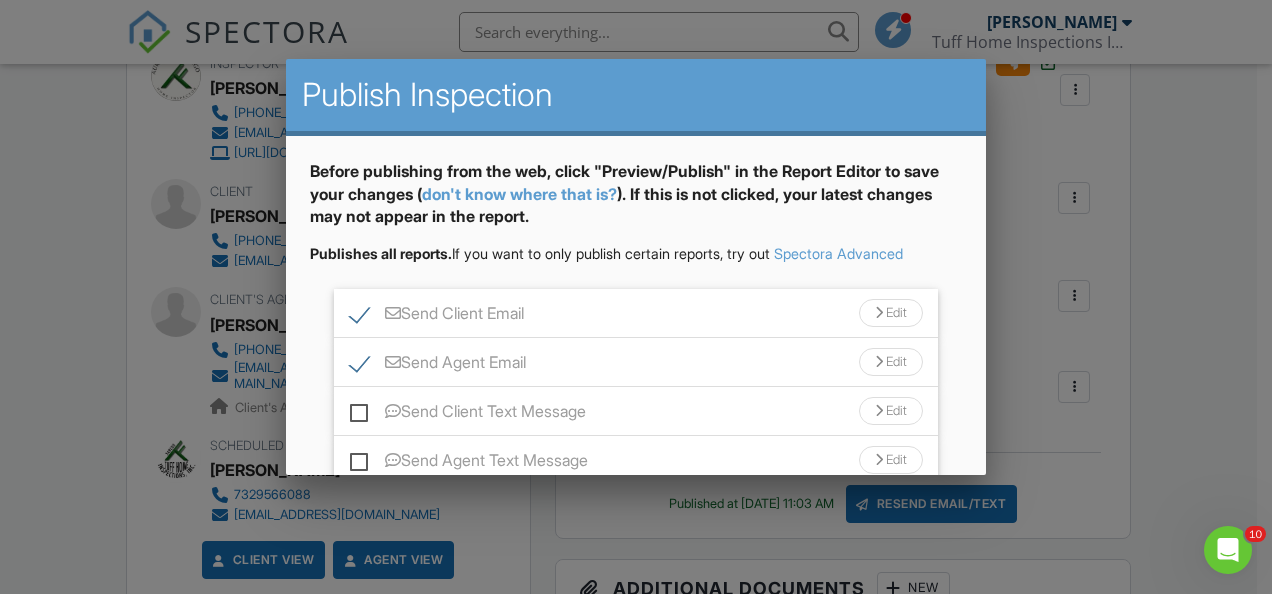 scroll, scrollTop: 111, scrollLeft: 0, axis: vertical 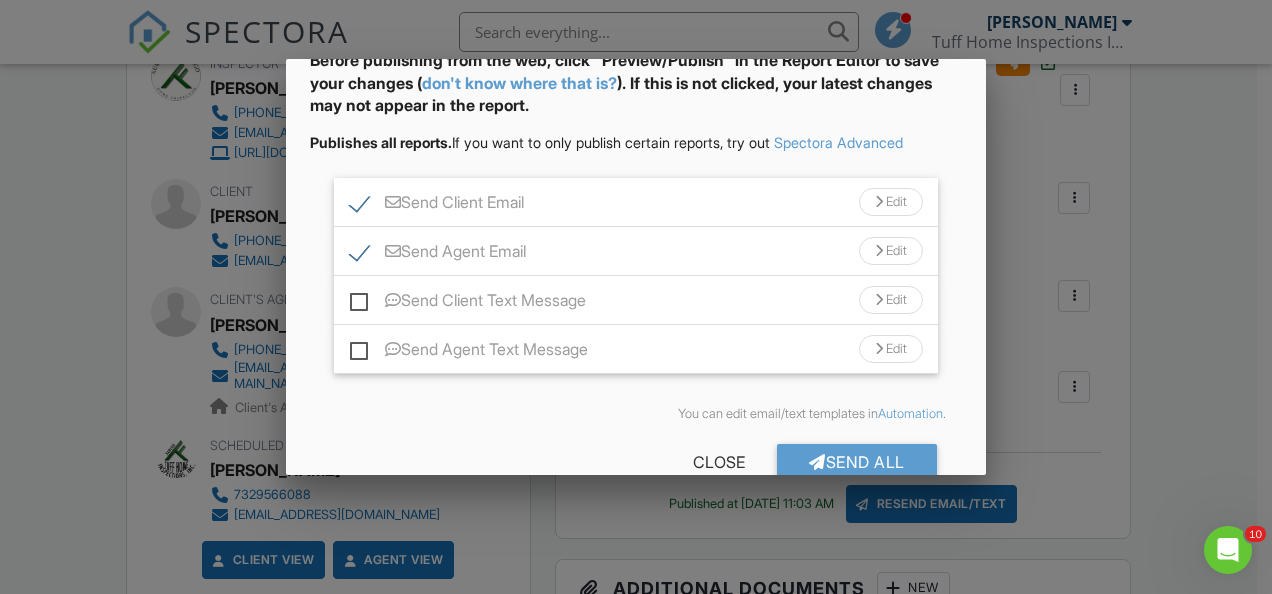 click on "Send Client Text Message" at bounding box center (468, 303) 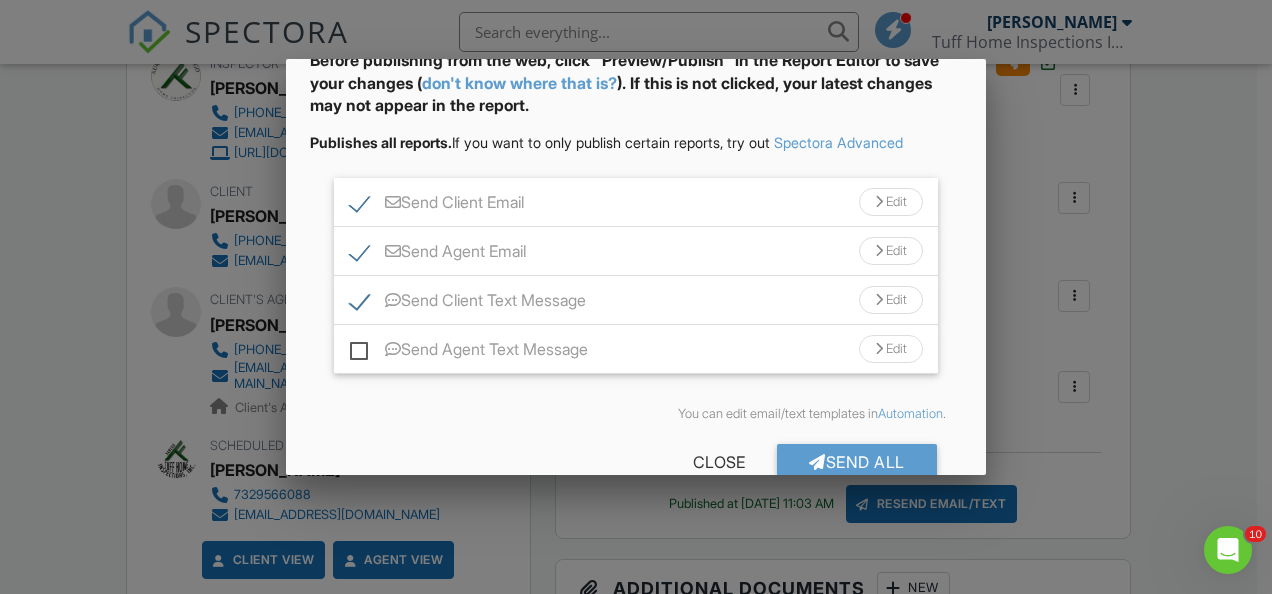 click on "Send Agent Text Message" at bounding box center [469, 352] 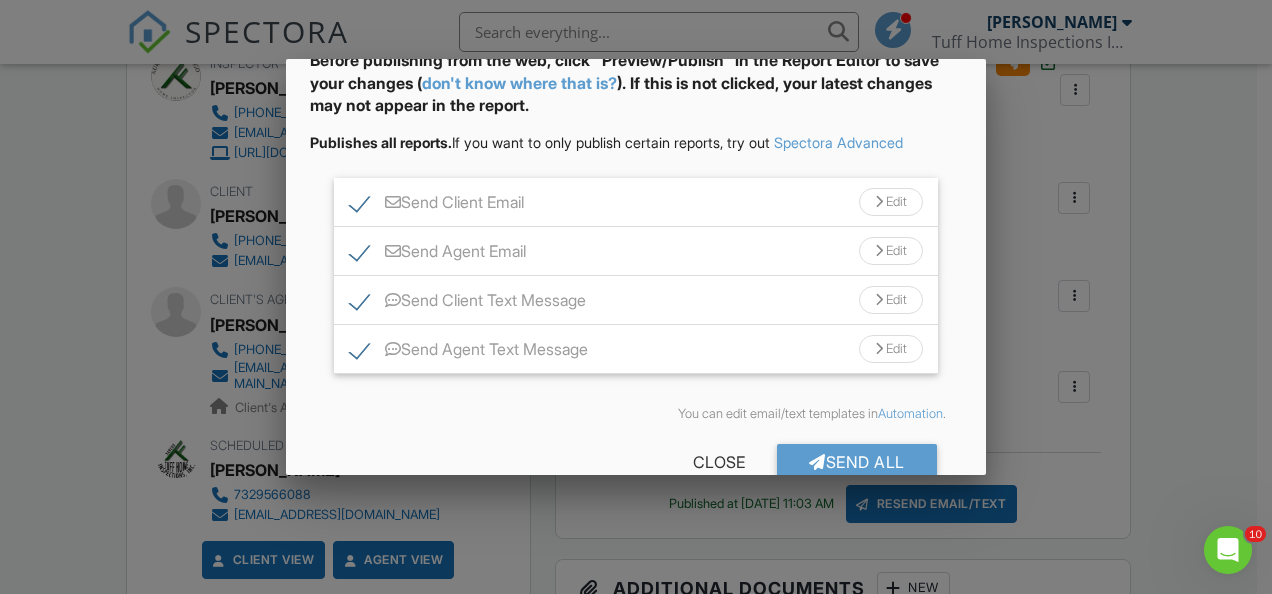 click on "Edit" at bounding box center [891, 202] 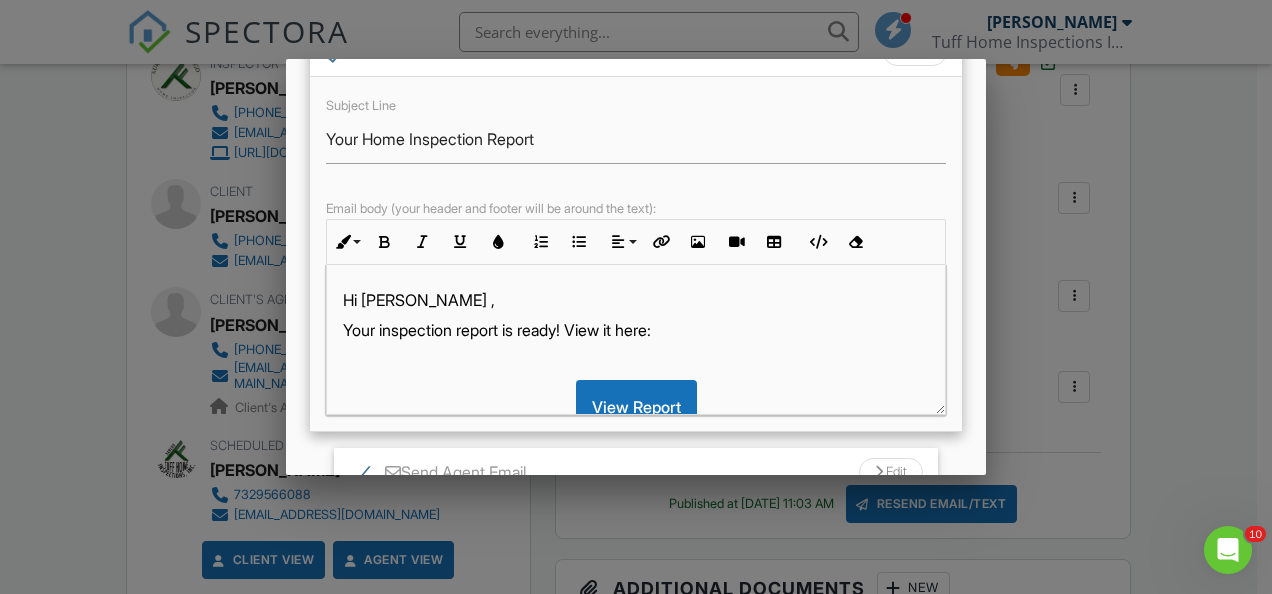 scroll, scrollTop: 262, scrollLeft: 0, axis: vertical 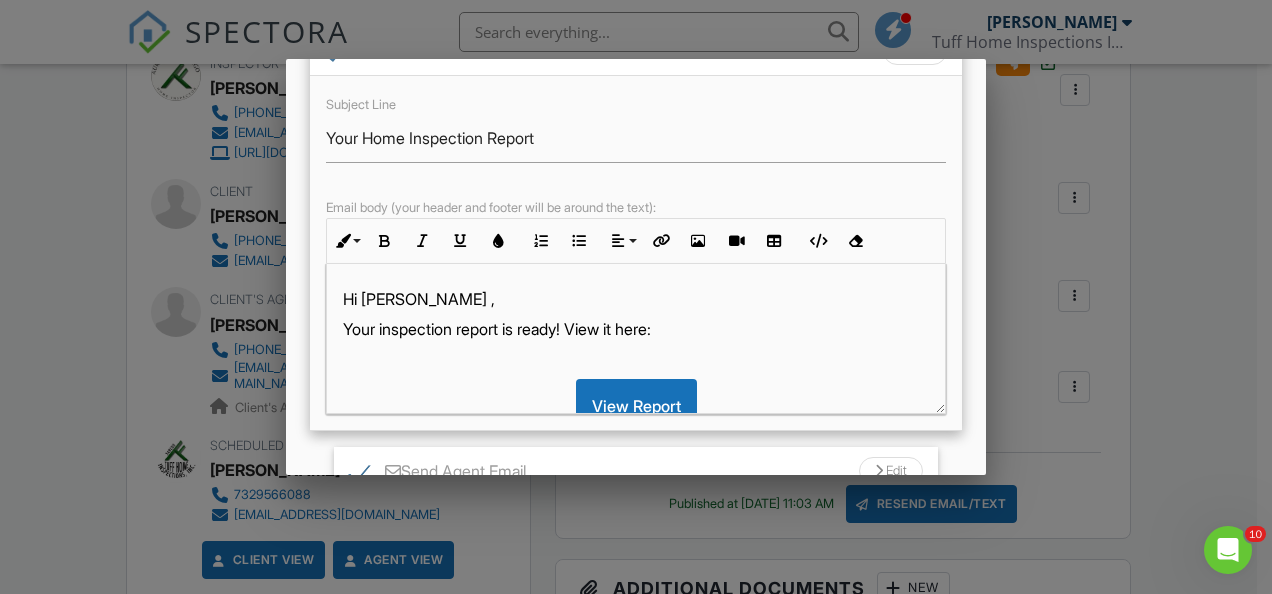click on "Hi [PERSON_NAME] ," at bounding box center [636, 299] 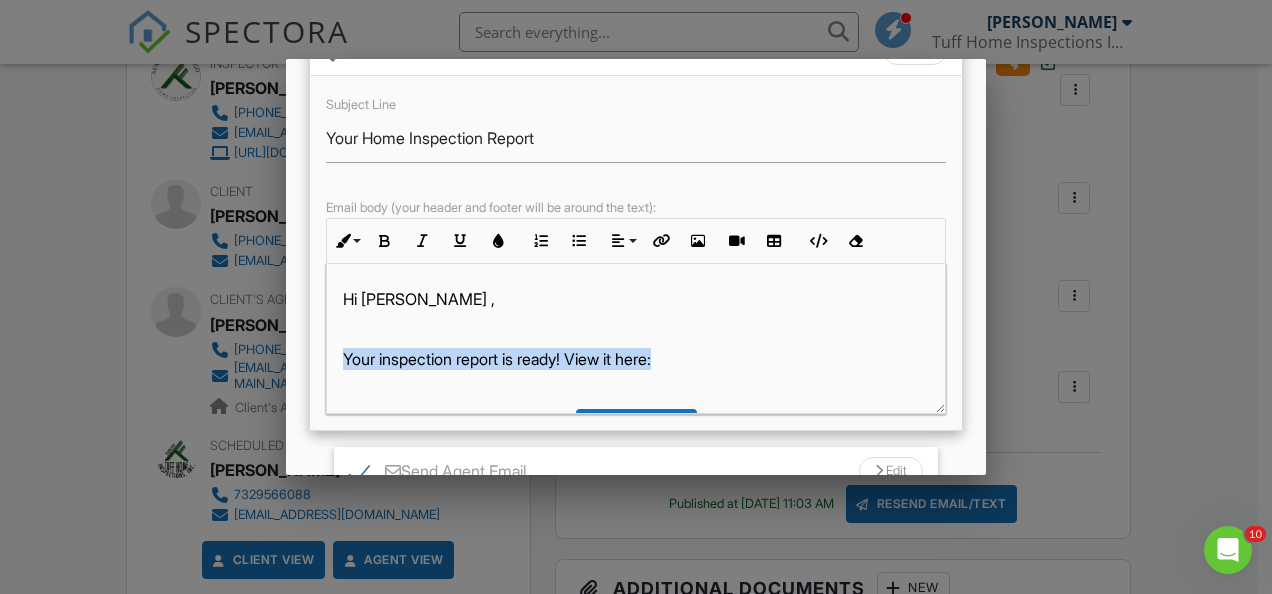 drag, startPoint x: 683, startPoint y: 364, endPoint x: 329, endPoint y: 368, distance: 354.02258 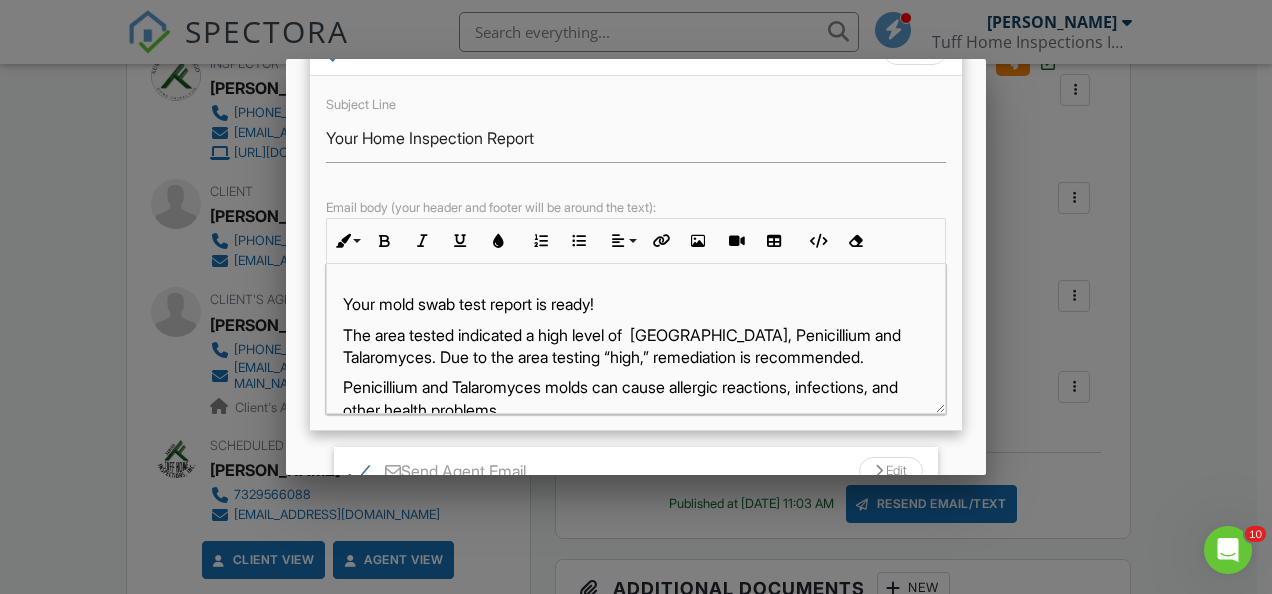 scroll, scrollTop: 0, scrollLeft: 0, axis: both 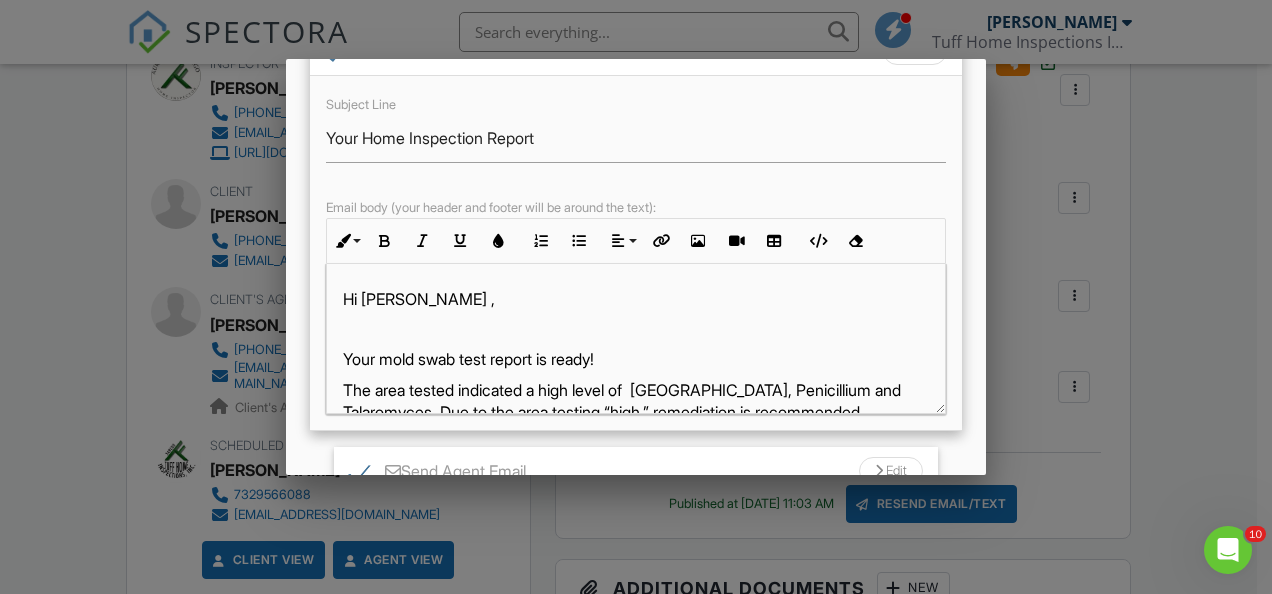 click at bounding box center (636, 329) 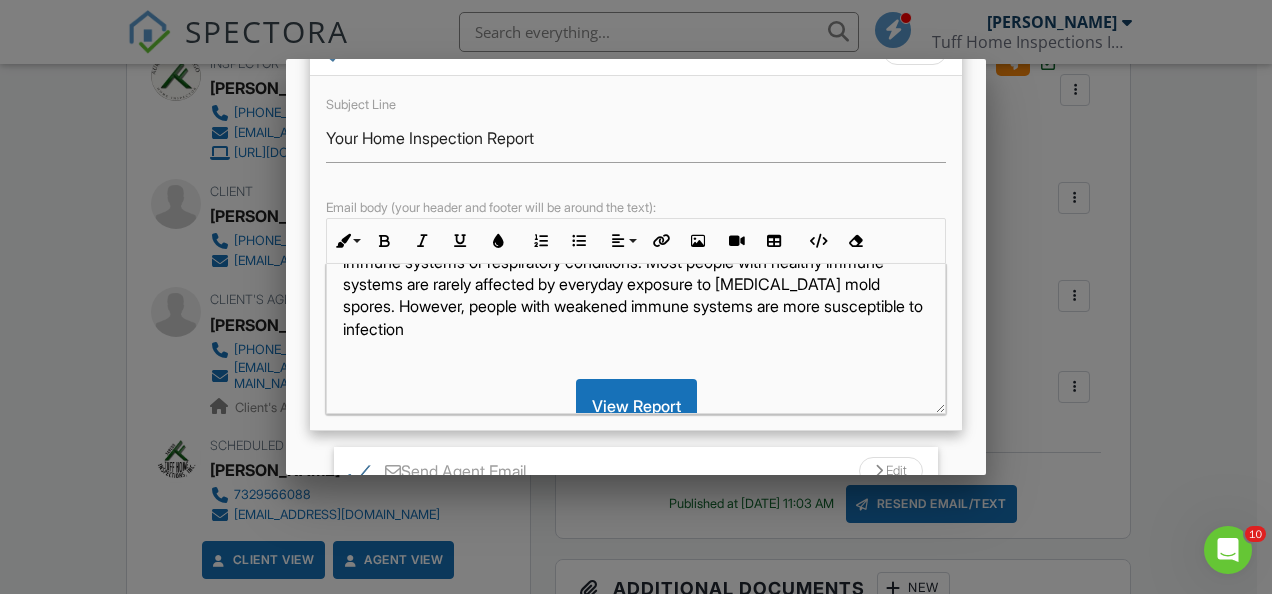 scroll, scrollTop: 572, scrollLeft: 0, axis: vertical 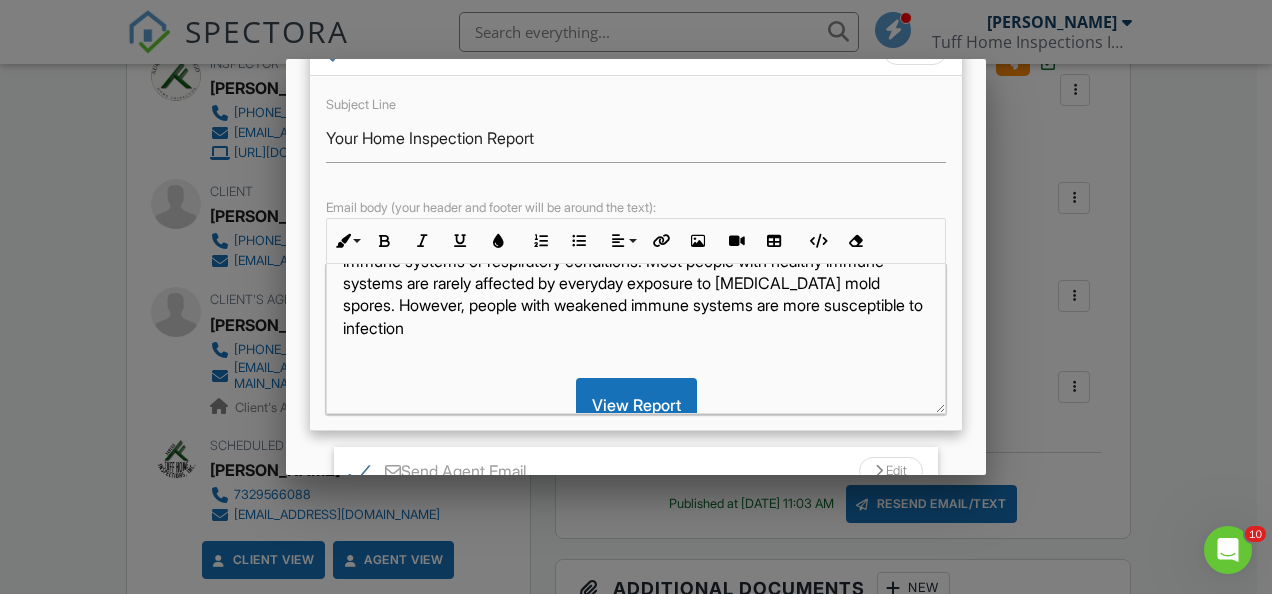 click on "[MEDICAL_DATA] can pose health threats, especially for people with weakened immune systems or respiratory conditions. Most people with healthy immune systems are rarely affected by everyday exposure to [MEDICAL_DATA] mold spores. However, people with weakened immune systems are more susceptible to infection" at bounding box center (636, 283) 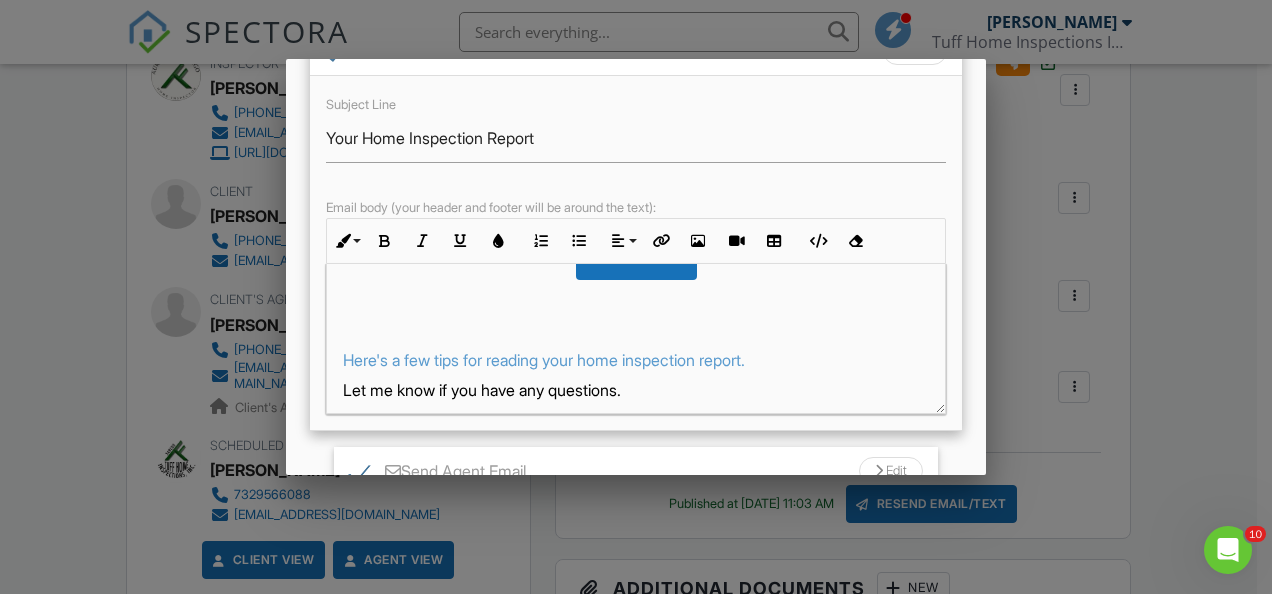 scroll, scrollTop: 820, scrollLeft: 0, axis: vertical 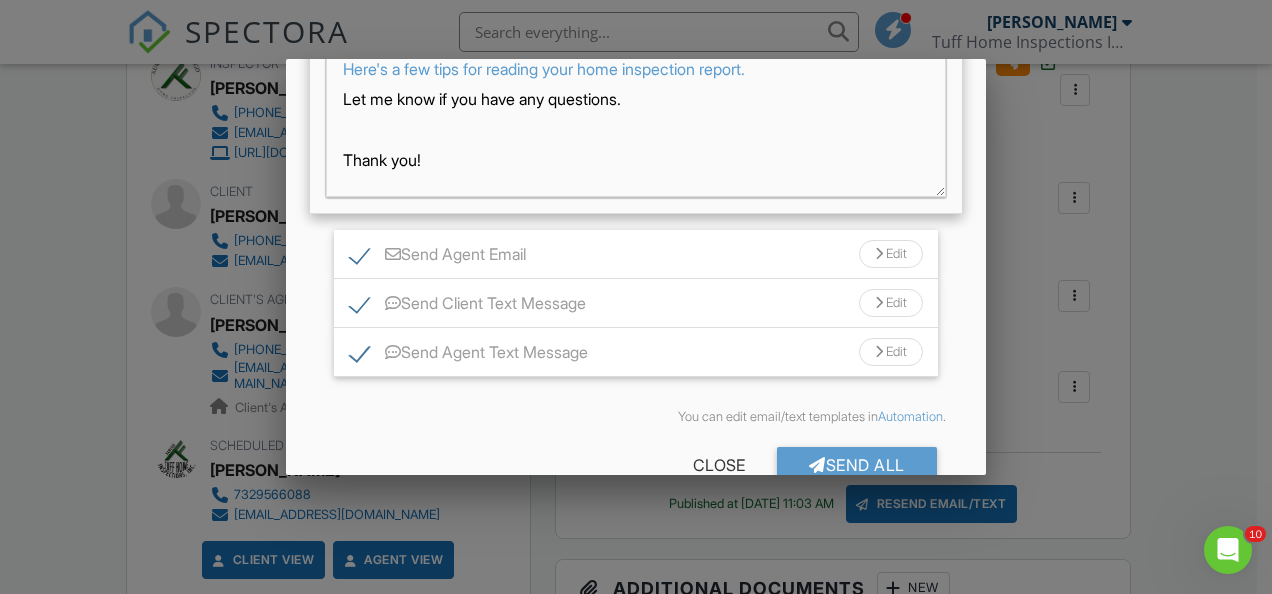 click on "Edit" at bounding box center (891, 254) 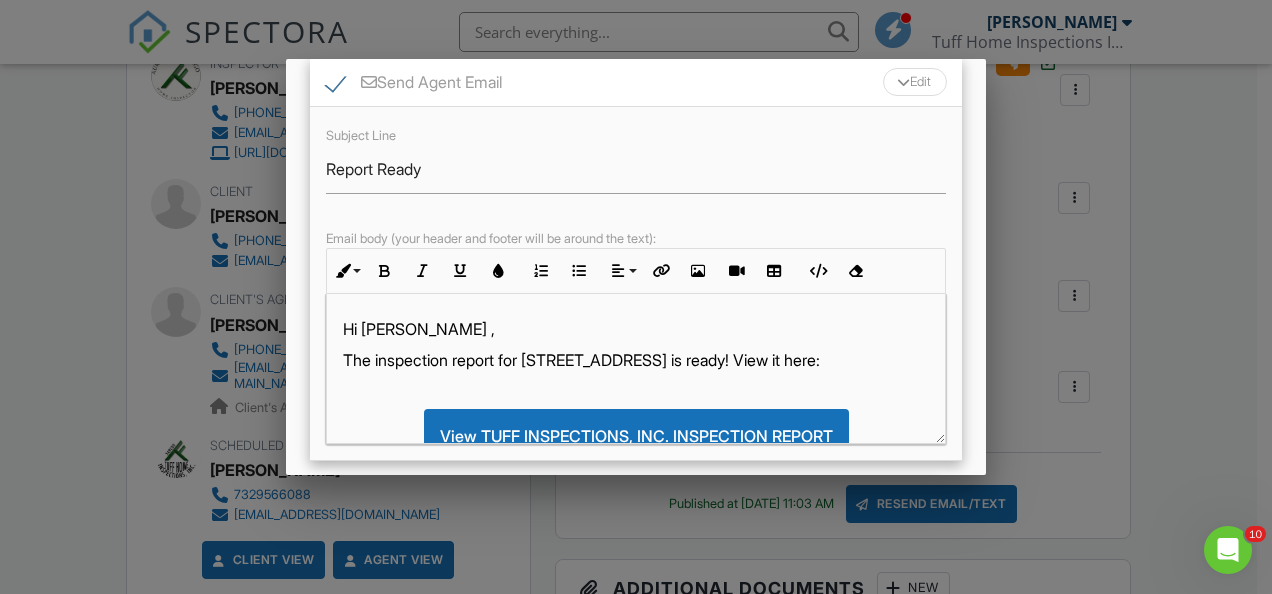 scroll, scrollTop: 652, scrollLeft: 0, axis: vertical 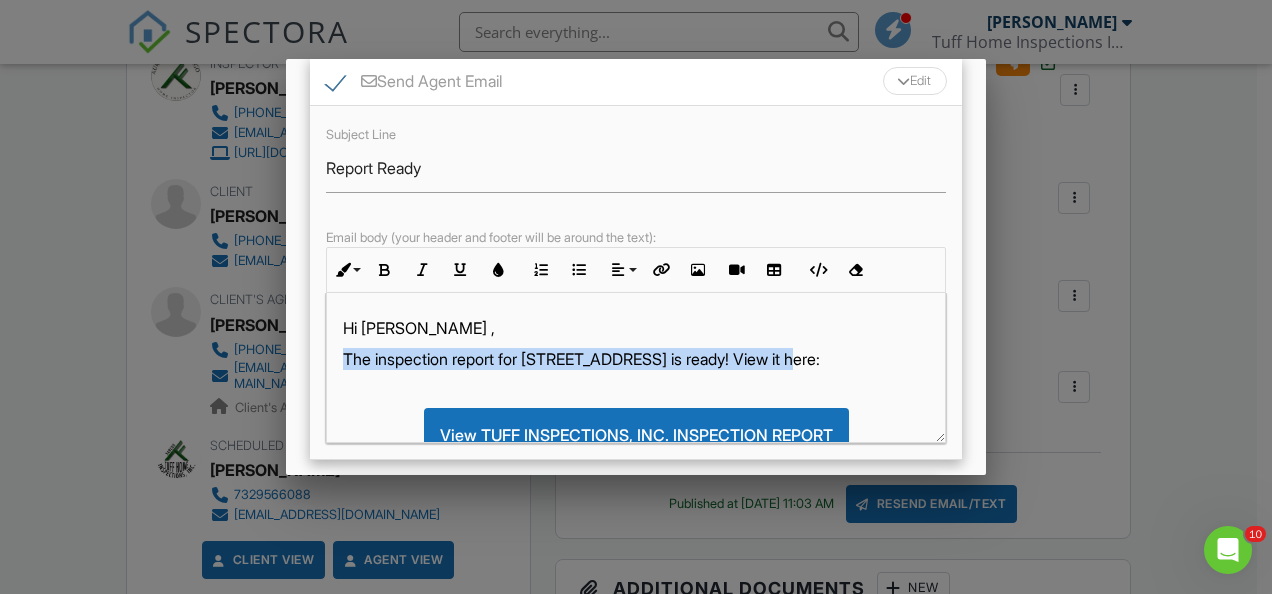 drag, startPoint x: 798, startPoint y: 359, endPoint x: 337, endPoint y: 368, distance: 461.08783 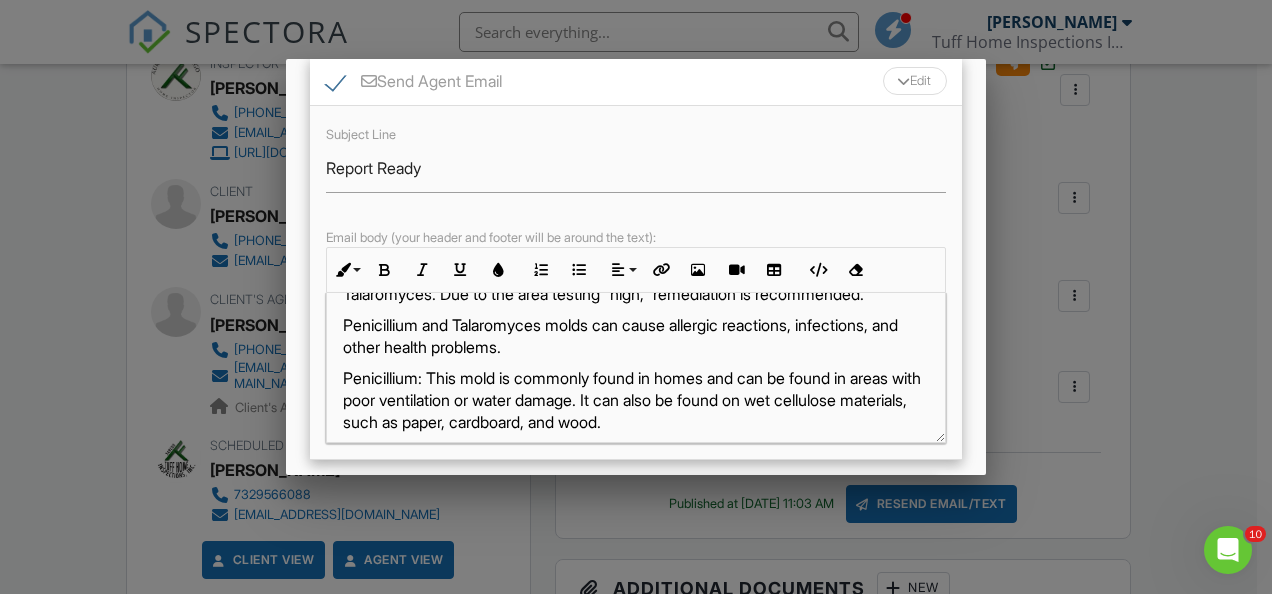 scroll, scrollTop: 0, scrollLeft: 0, axis: both 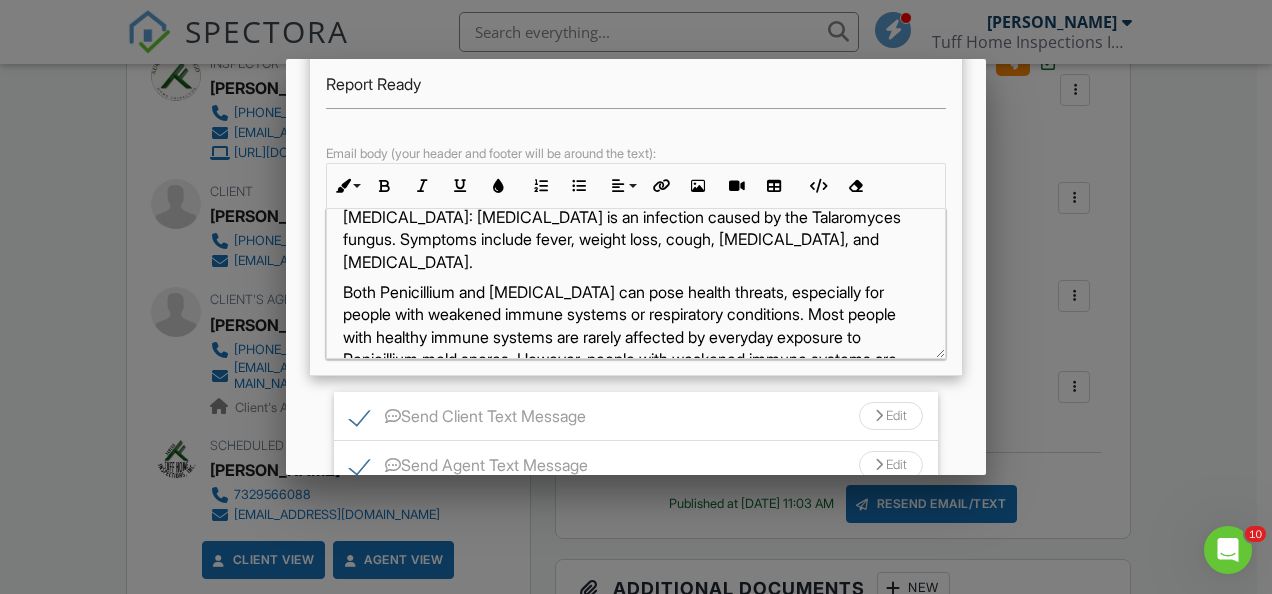 drag, startPoint x: 733, startPoint y: 335, endPoint x: 445, endPoint y: 240, distance: 303.26392 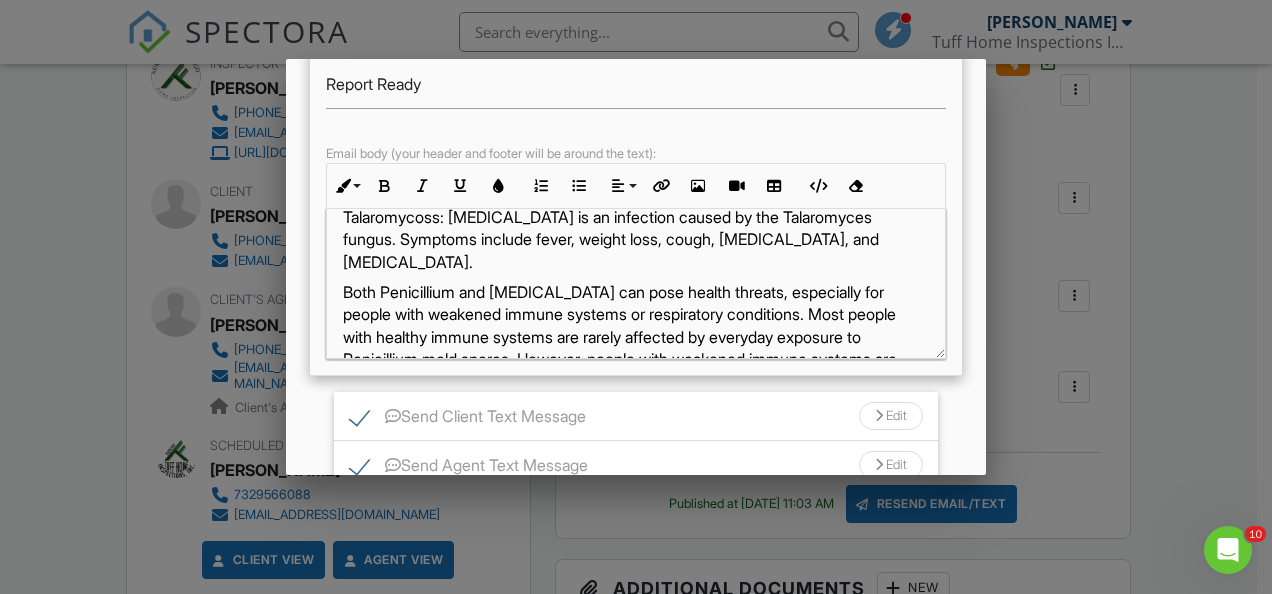 type 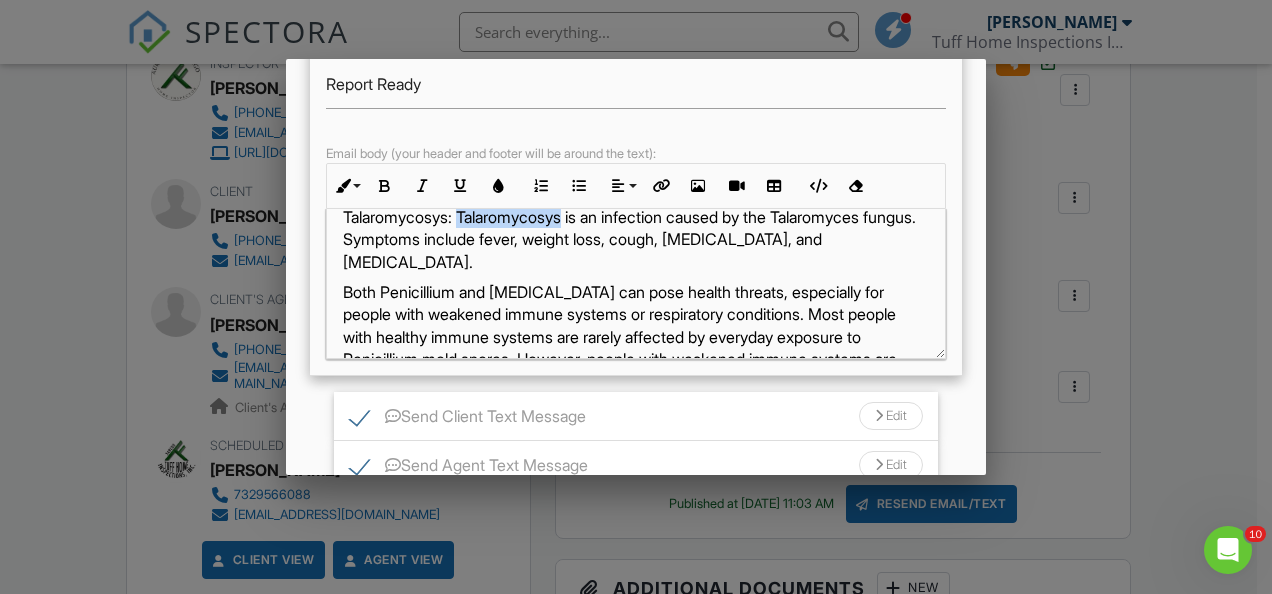 click on "Talaromycosys: Talaromycosys is an infection caused by the Talaromyces fungus. Symptoms include fever, weight loss, cough, [MEDICAL_DATA], and [MEDICAL_DATA]." at bounding box center [636, 239] 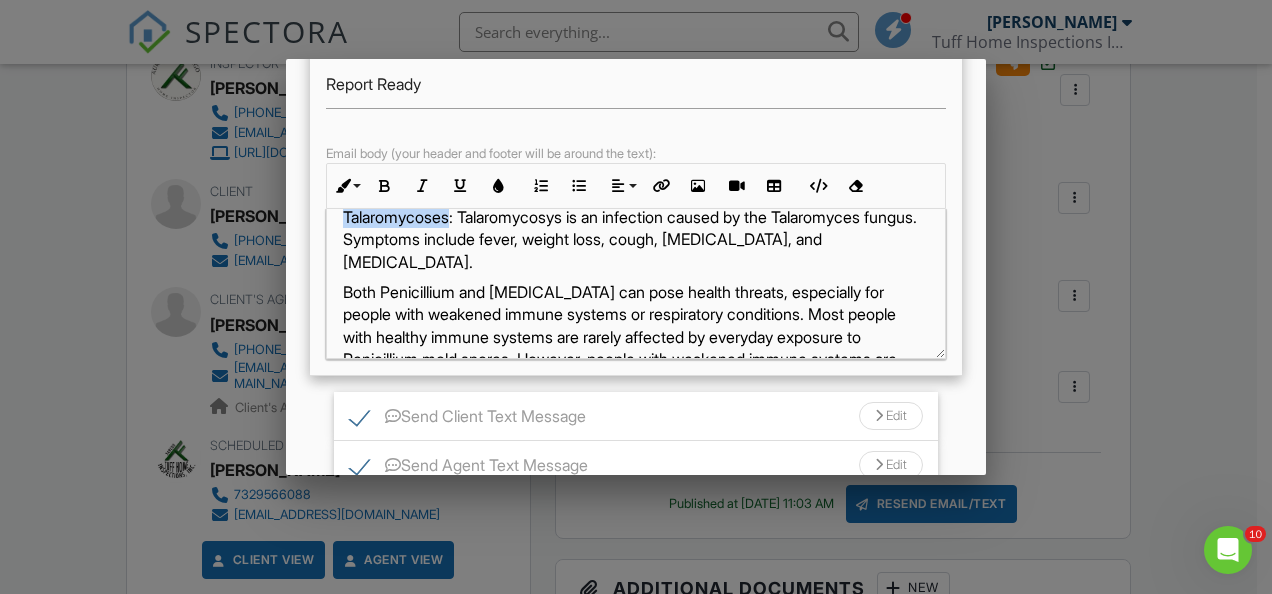 click on "Talaromycoses: Talaromycosys is an infection caused by the Talaromyces fungus. Symptoms include fever, weight loss, cough, [MEDICAL_DATA], and [MEDICAL_DATA]." at bounding box center (636, 239) 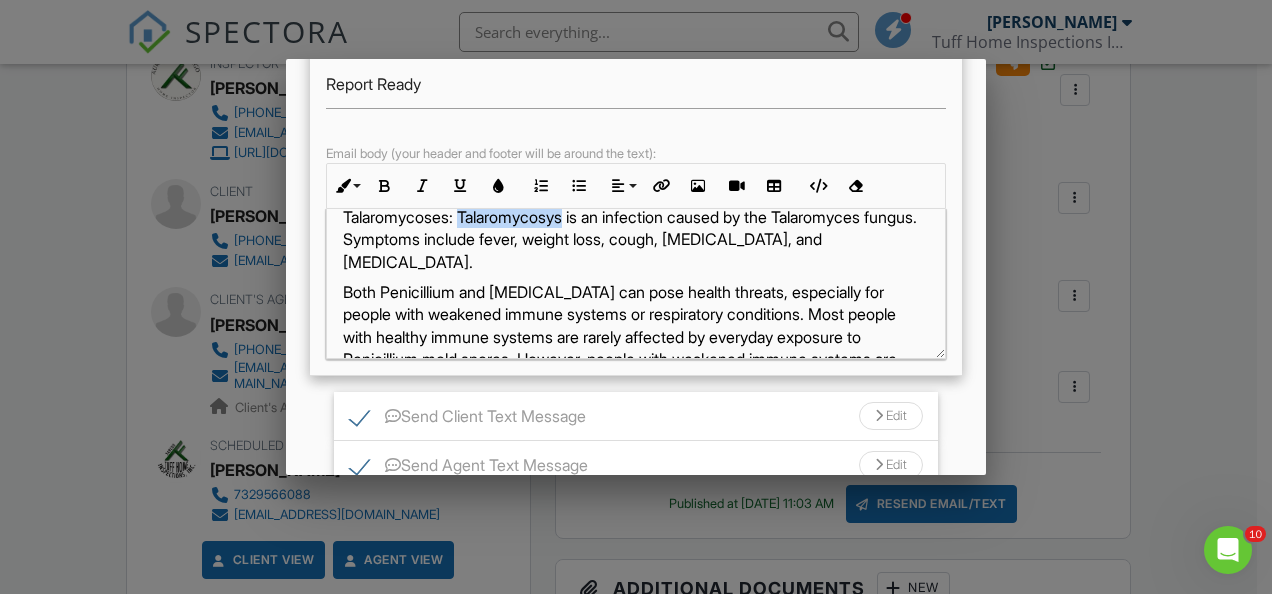 click on "Talaromycoses: Talaromycosys is an infection caused by the Talaromyces fungus. Symptoms include fever, weight loss, cough, [MEDICAL_DATA], and [MEDICAL_DATA]." at bounding box center [636, 239] 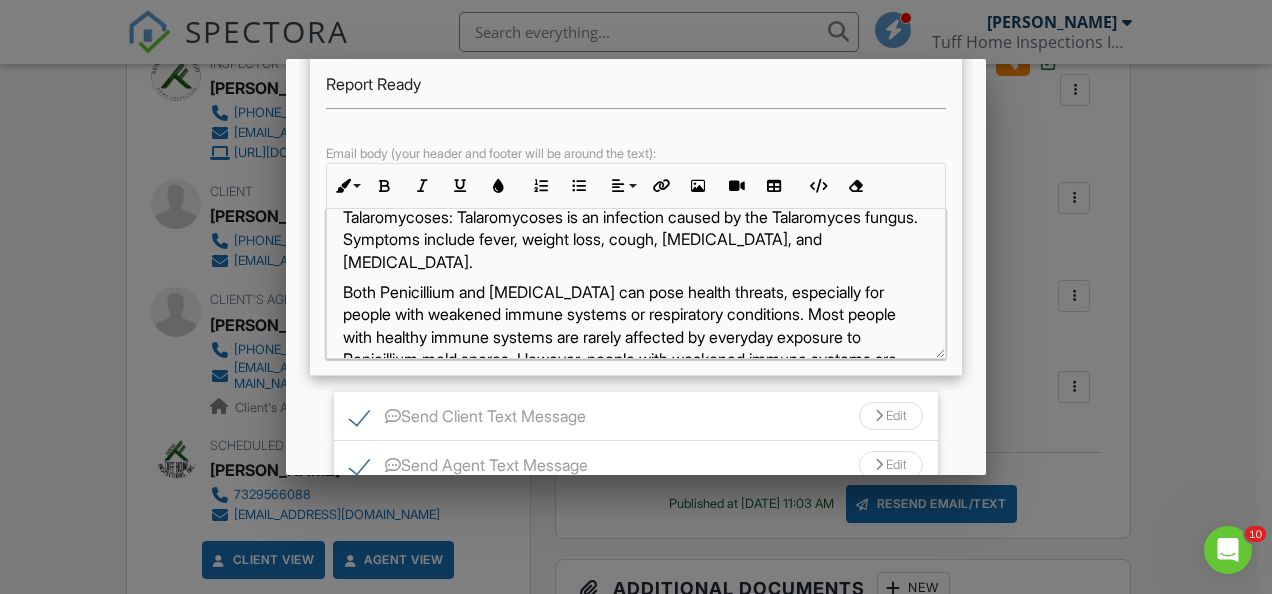 click on "Talaromycoses: Talaromycoses is an infection caused by the Talaromyces fungus. Symptoms include fever, weight loss, cough, [MEDICAL_DATA], and [MEDICAL_DATA]." at bounding box center (636, 239) 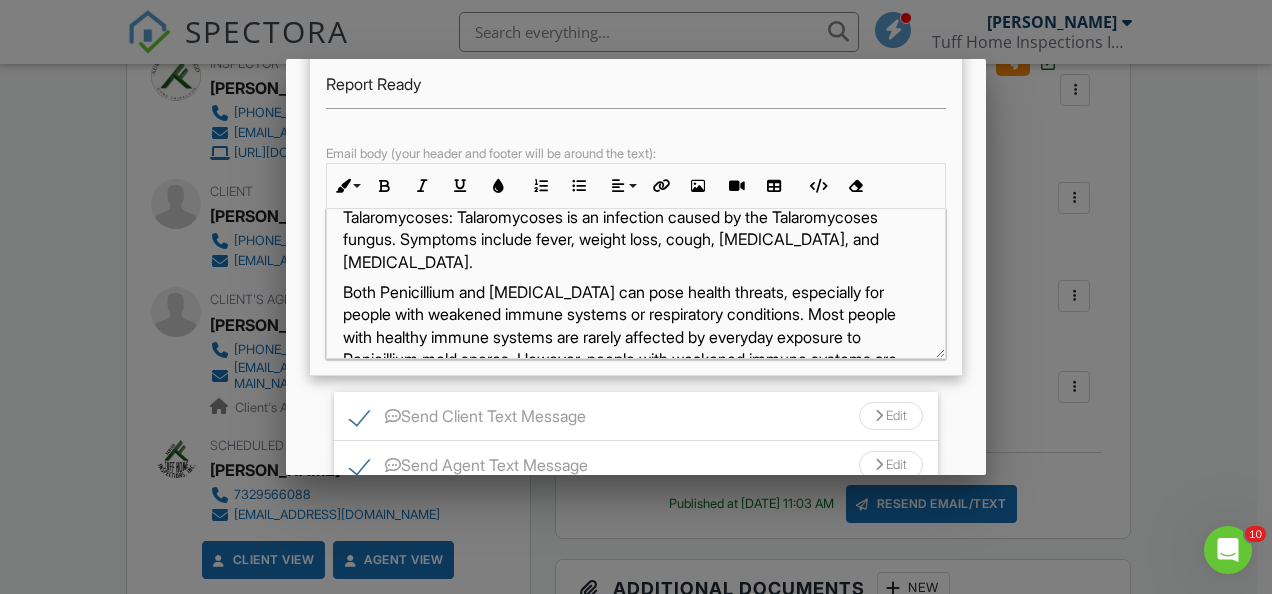 click on "Both Penicillium and [MEDICAL_DATA] can pose health threats, especially for people with weakened immune systems or respiratory conditions. Most people with healthy immune systems are rarely affected by everyday exposure to Penicillium mold spores. However, people with weakened immune systems are more susceptible to infection." at bounding box center [636, 337] 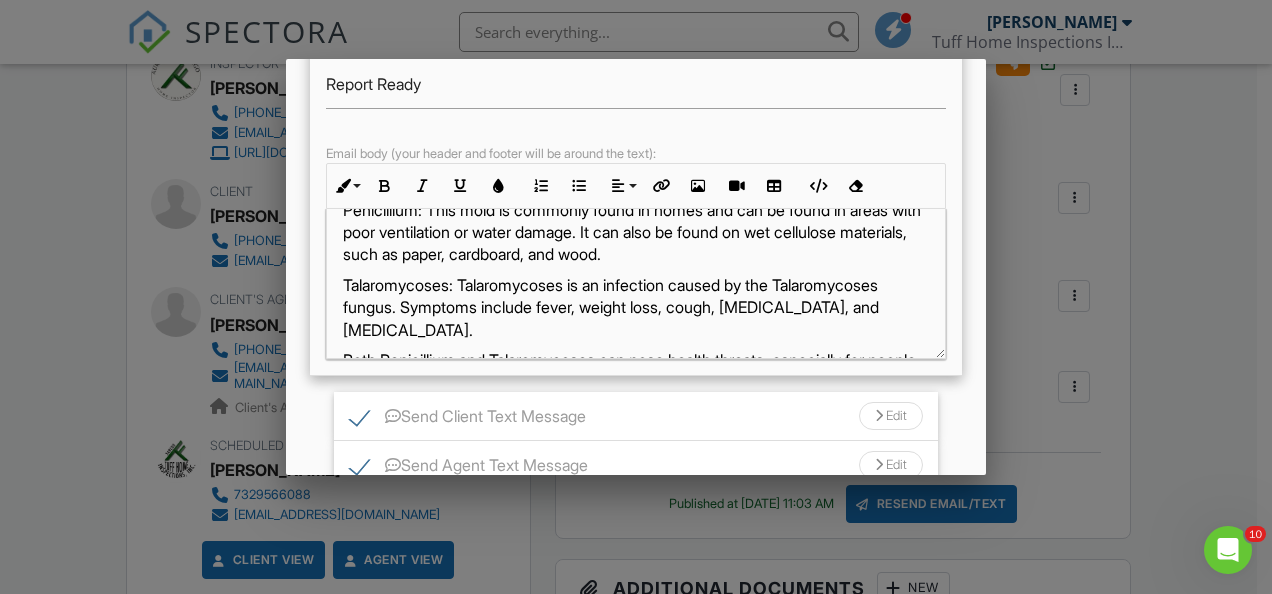 scroll, scrollTop: 0, scrollLeft: 0, axis: both 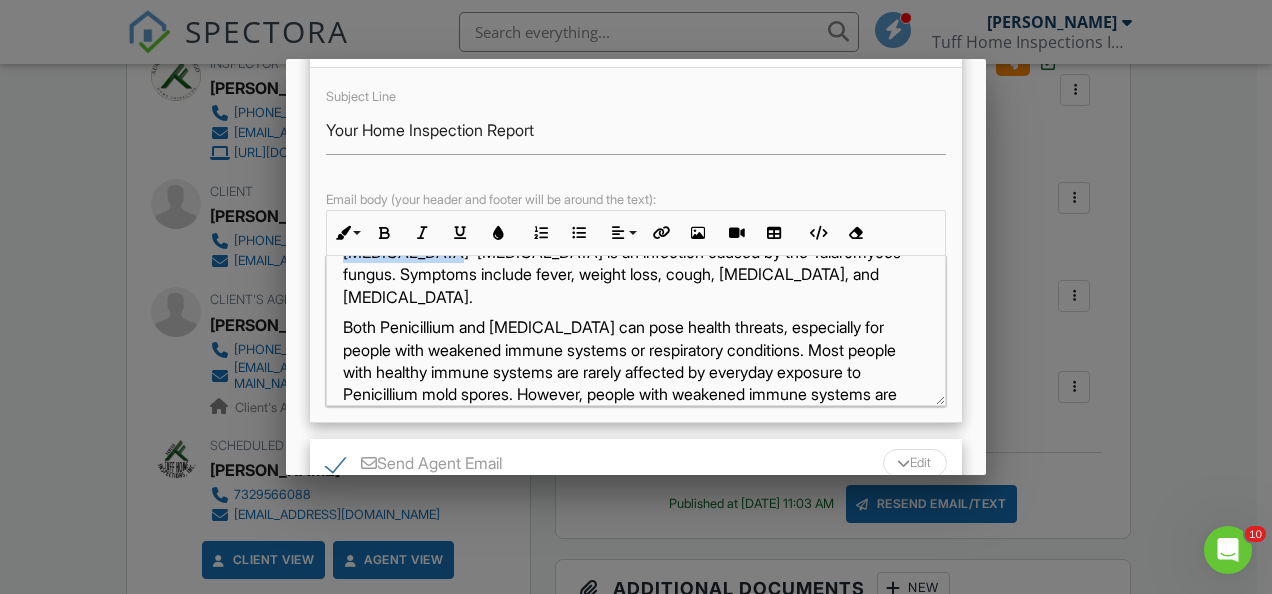 click on "[MEDICAL_DATA]: [MEDICAL_DATA] is an infection caused by the Talaromyces fungus. Symptoms include fever, weight loss, cough, [MEDICAL_DATA], and [MEDICAL_DATA]." at bounding box center (636, 274) 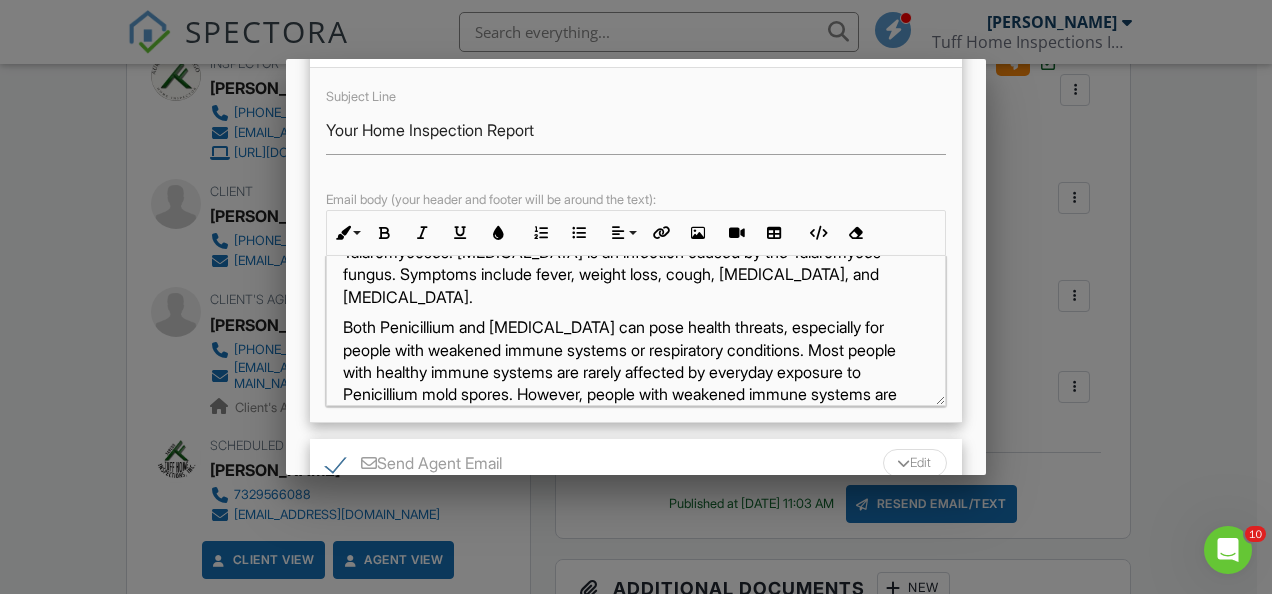 click on "Talaromycoses: [MEDICAL_DATA] is an infection caused by the Talaromyces fungus. Symptoms include fever, weight loss, cough, [MEDICAL_DATA], and [MEDICAL_DATA]." at bounding box center [636, 274] 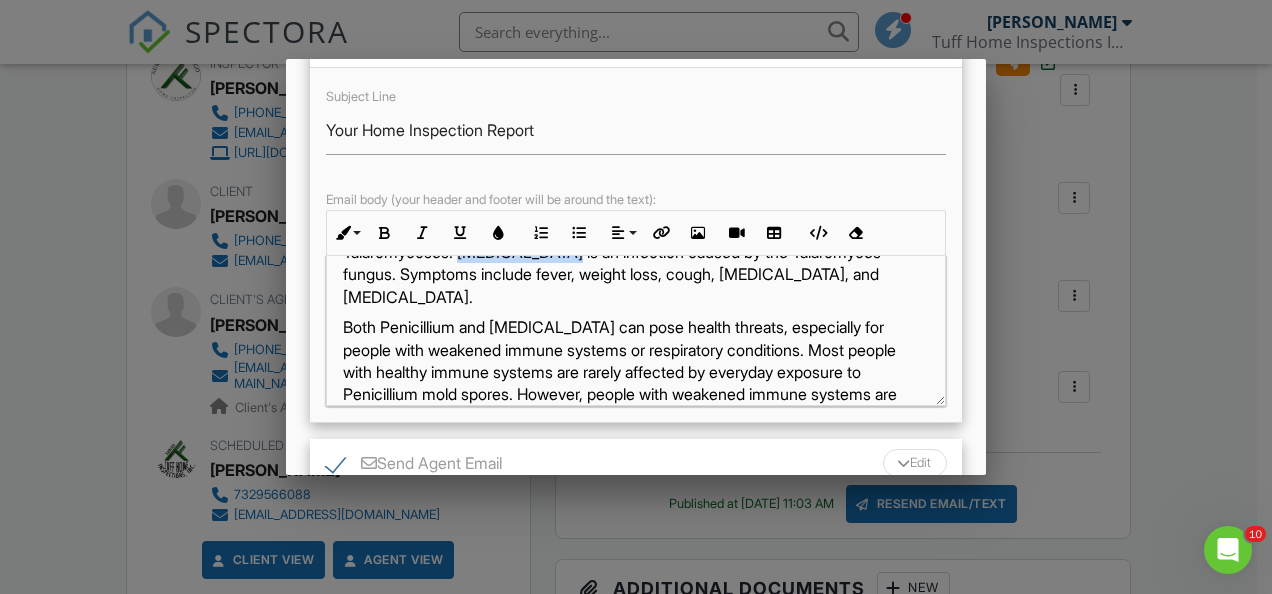 click on "Talaromycoses: [MEDICAL_DATA] is an infection caused by the Talaromyces fungus. Symptoms include fever, weight loss, cough, [MEDICAL_DATA], and [MEDICAL_DATA]." at bounding box center [636, 274] 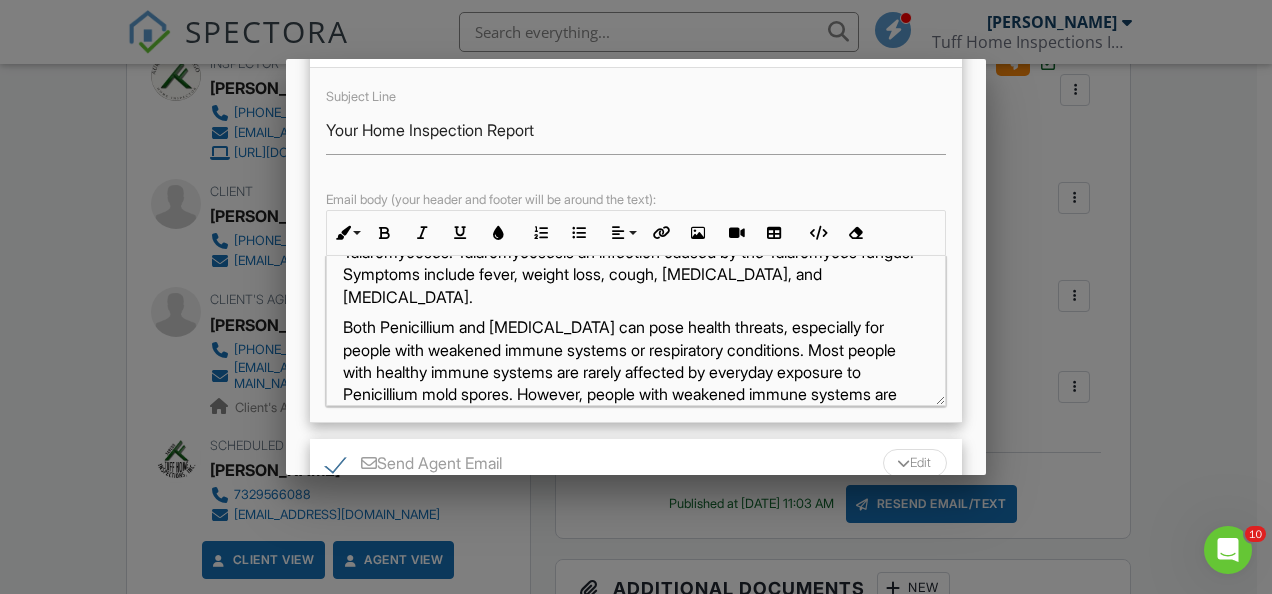 click on "Talaromycoses: Talaromycosesis an infection caused by the Talaromyces fungus. Symptoms include fever, weight loss, cough, [MEDICAL_DATA], and [MEDICAL_DATA]." at bounding box center [636, 274] 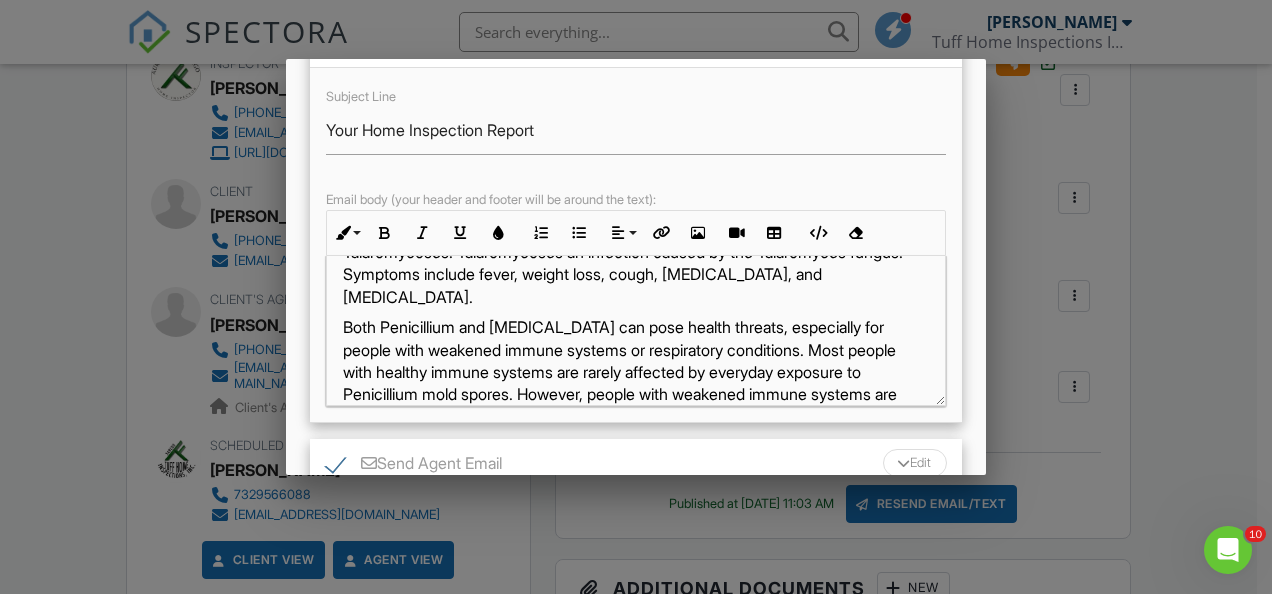 click on "Both Penicillium and [MEDICAL_DATA] can pose health threats, especially for people with weakened immune systems or respiratory conditions. Most people with healthy immune systems are rarely affected by everyday exposure to Penicillium mold spores. However, people with weakened immune systems are more susceptible to infection." at bounding box center [636, 372] 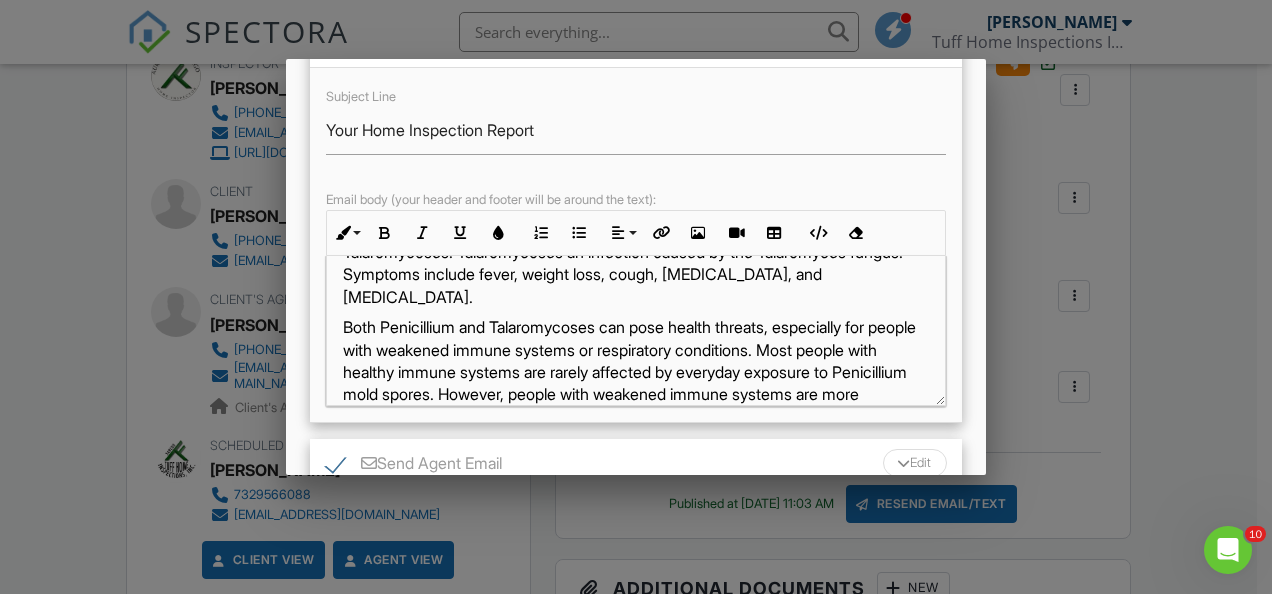 click on "Both Penicillium and Talaromycoses can pose health threats, especially for people with weakened immune systems or respiratory conditions. Most people with healthy immune systems are rarely affected by everyday exposure to Penicillium mold spores. However, people with weakened immune systems are more susceptible to infection." at bounding box center [636, 372] 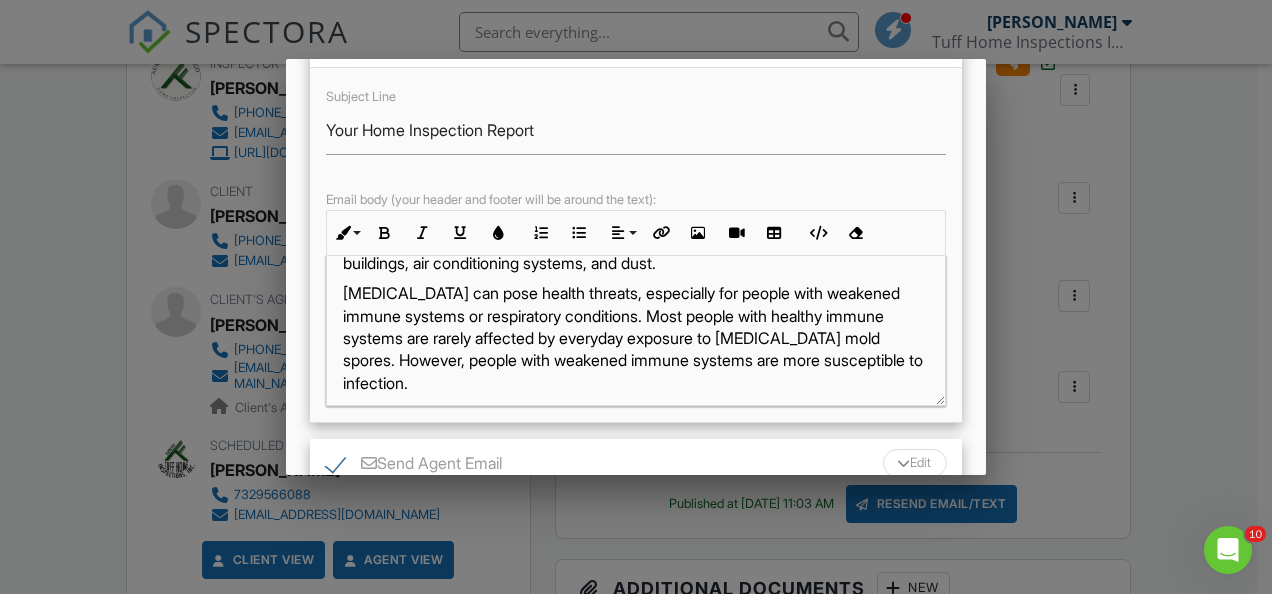 scroll, scrollTop: 820, scrollLeft: 0, axis: vertical 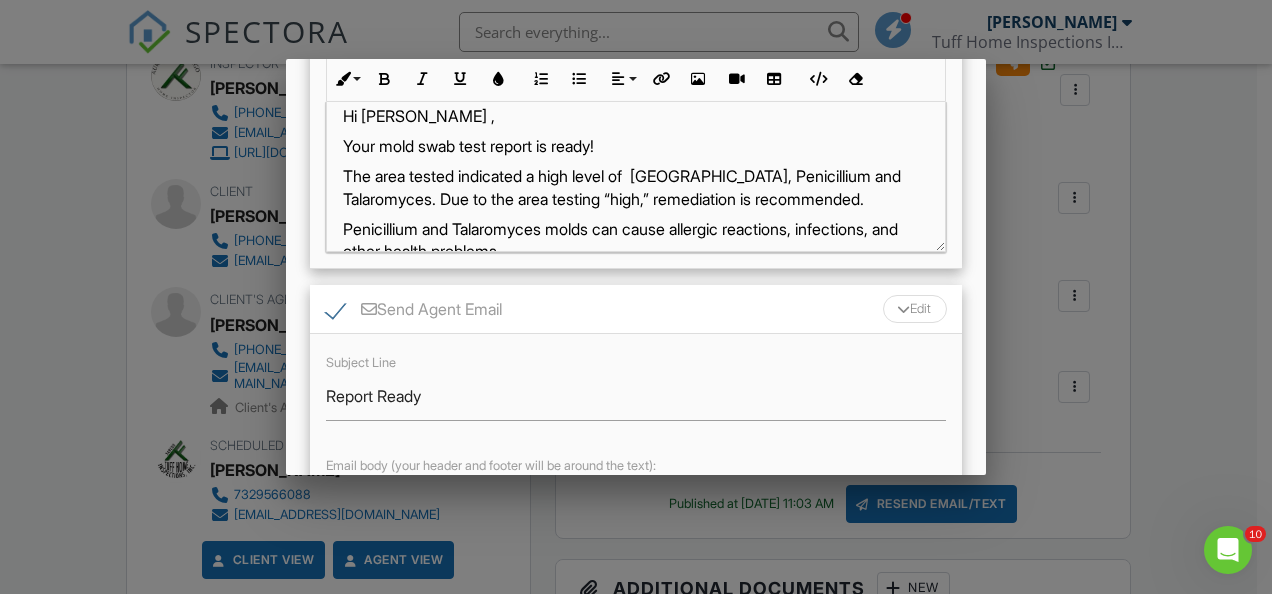 click on "The area tested indicated a high level of  [GEOGRAPHIC_DATA], Penicillium and Talaromyces. Due to the area testing “high,” remediation is recommended." at bounding box center [636, 187] 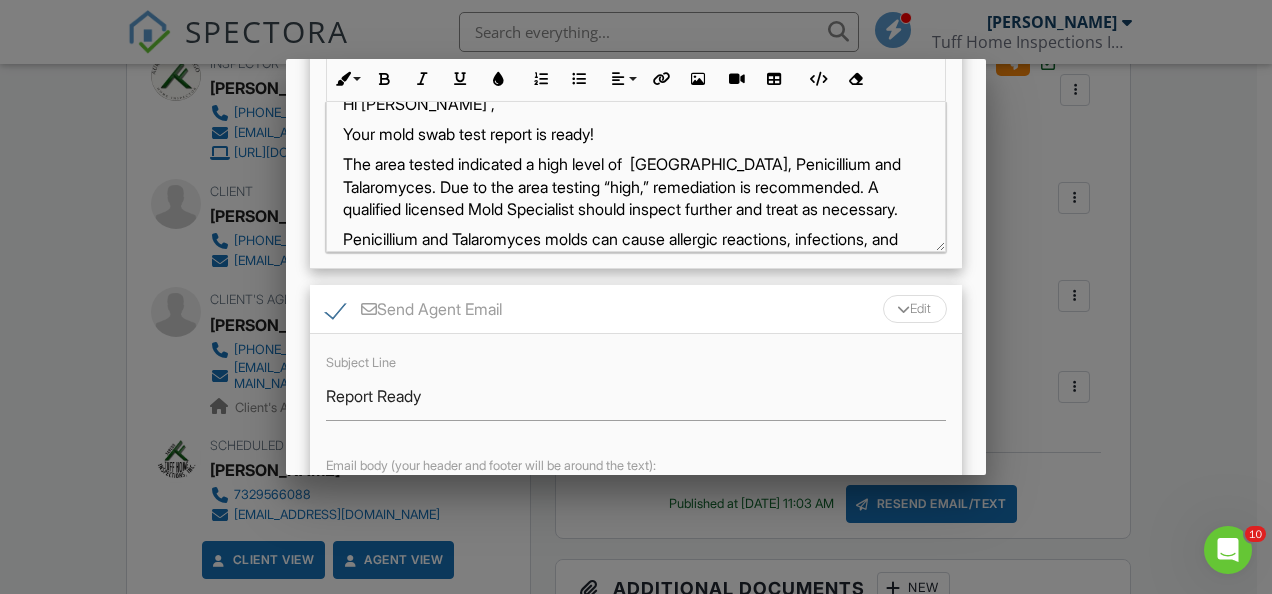 scroll, scrollTop: 34, scrollLeft: 0, axis: vertical 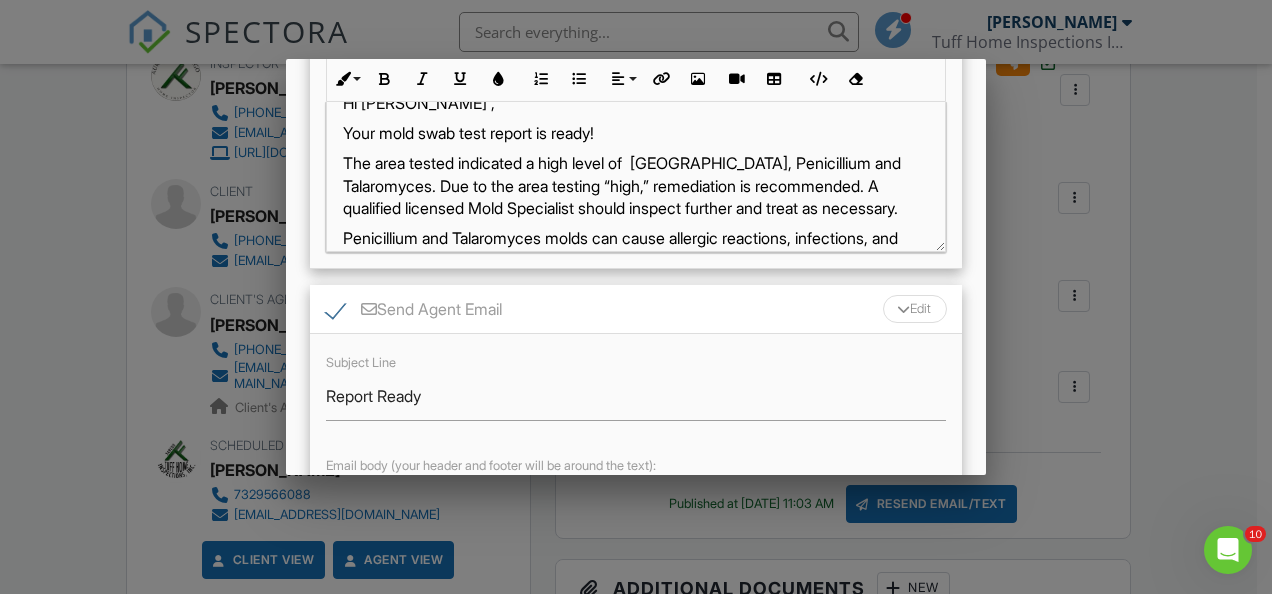 click on "The area tested indicated a high level of  [GEOGRAPHIC_DATA], Penicillium and Talaromyces. Due to the area testing “high,” remediation is recommended. A qualified licensed Mold Specialist should inspect further and treat as necessary." at bounding box center [636, 185] 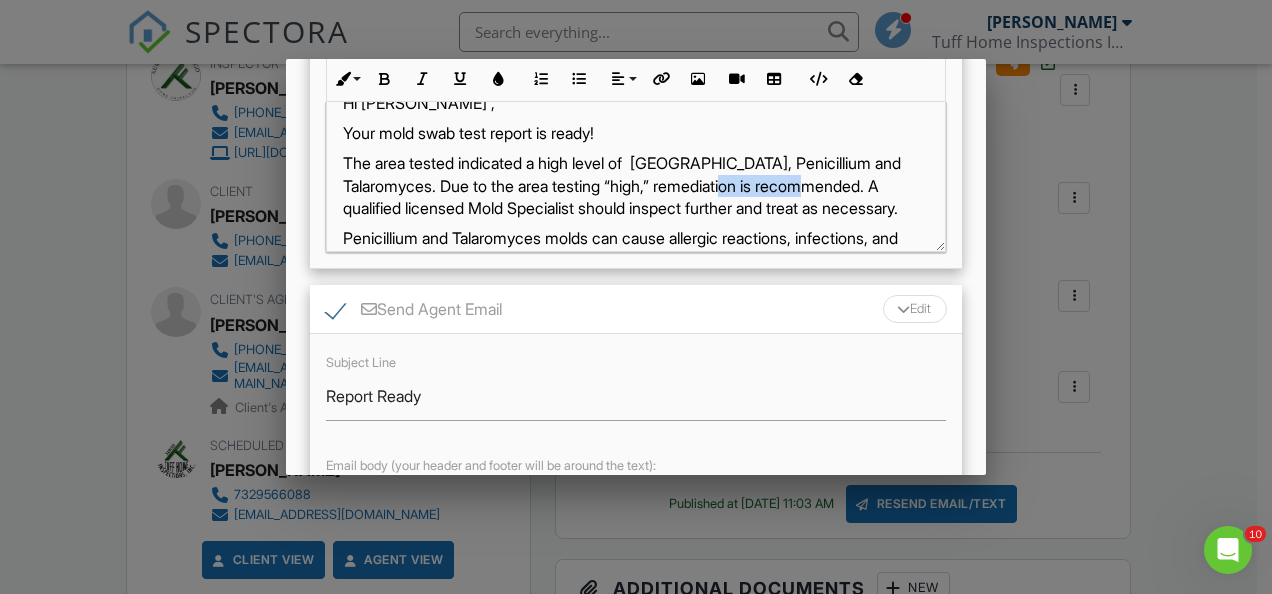 click on "The area tested indicated a high level of  [GEOGRAPHIC_DATA], Penicillium and Talaromyces. Due to the area testing “high,” remediation is recommended. A qualified licensed Mold Specialist should inspect further and treat as necessary." at bounding box center [636, 185] 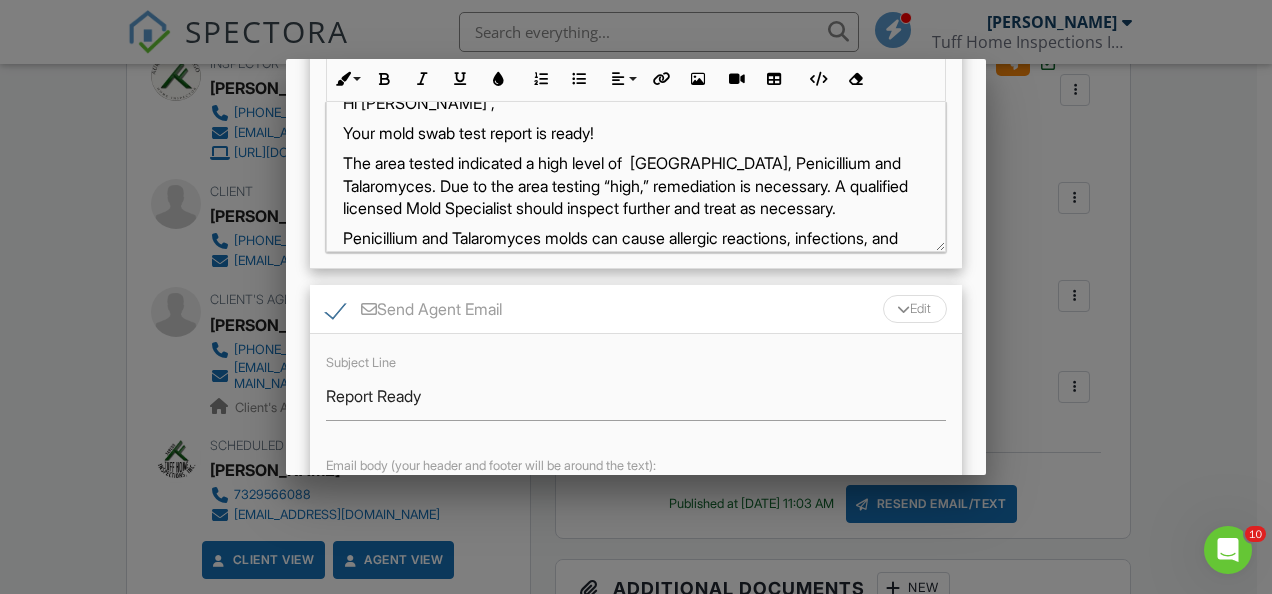 click on "The area tested indicated a high level of  [GEOGRAPHIC_DATA], Penicillium and Talaromyces. Due to the area testing “high,” remediation is necessary. A qualified licensed Mold Specialist should inspect further and treat as necessary." at bounding box center (636, 185) 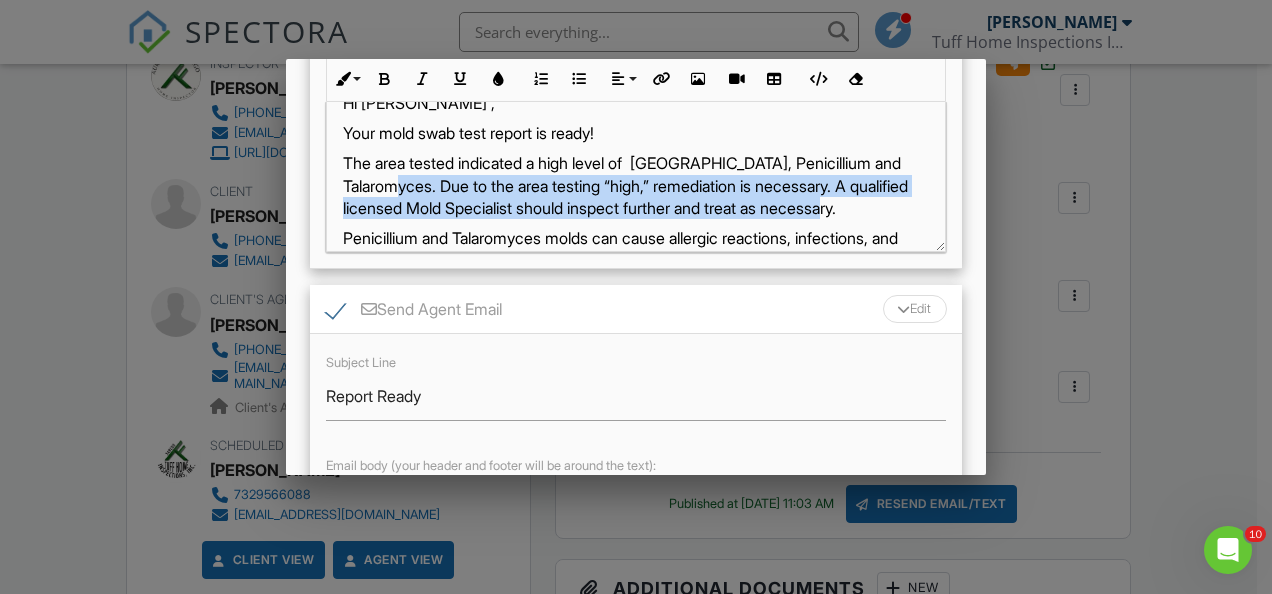 drag, startPoint x: 448, startPoint y: 185, endPoint x: 462, endPoint y: 223, distance: 40.496914 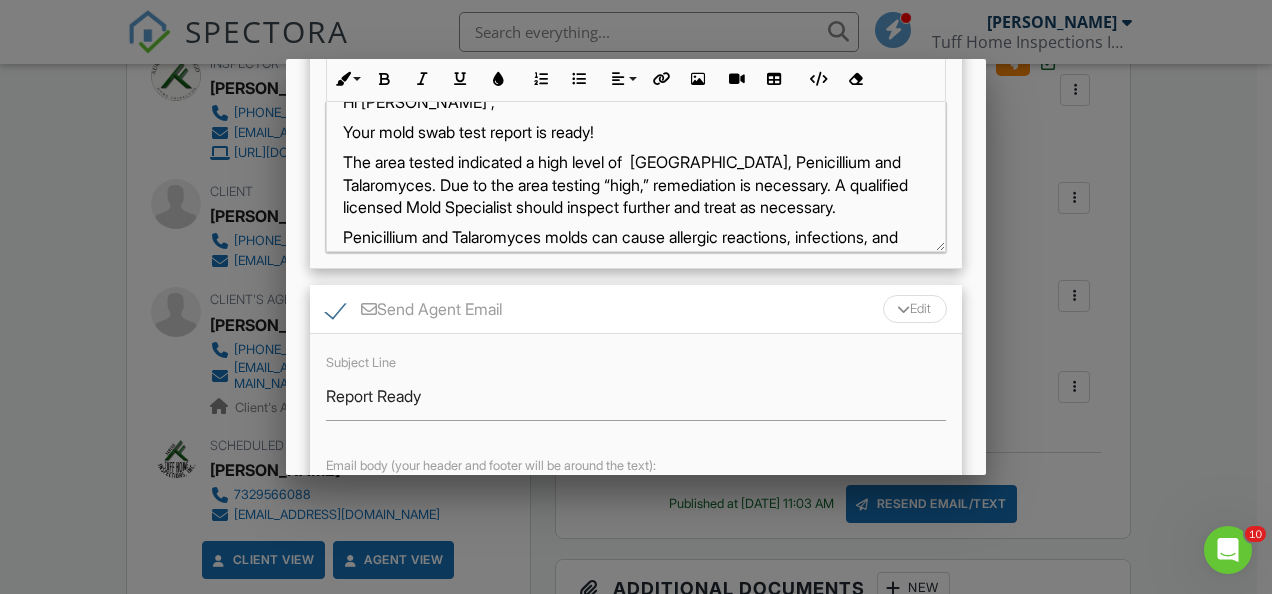 scroll, scrollTop: 40, scrollLeft: 0, axis: vertical 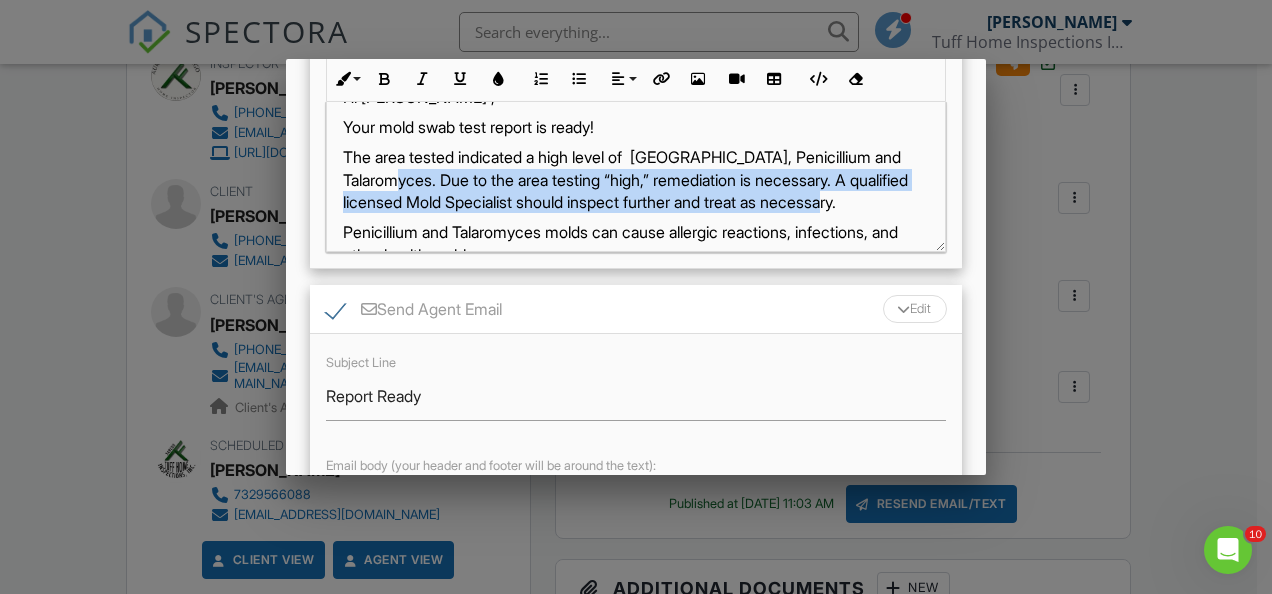 drag, startPoint x: 446, startPoint y: 177, endPoint x: 454, endPoint y: 219, distance: 42.755116 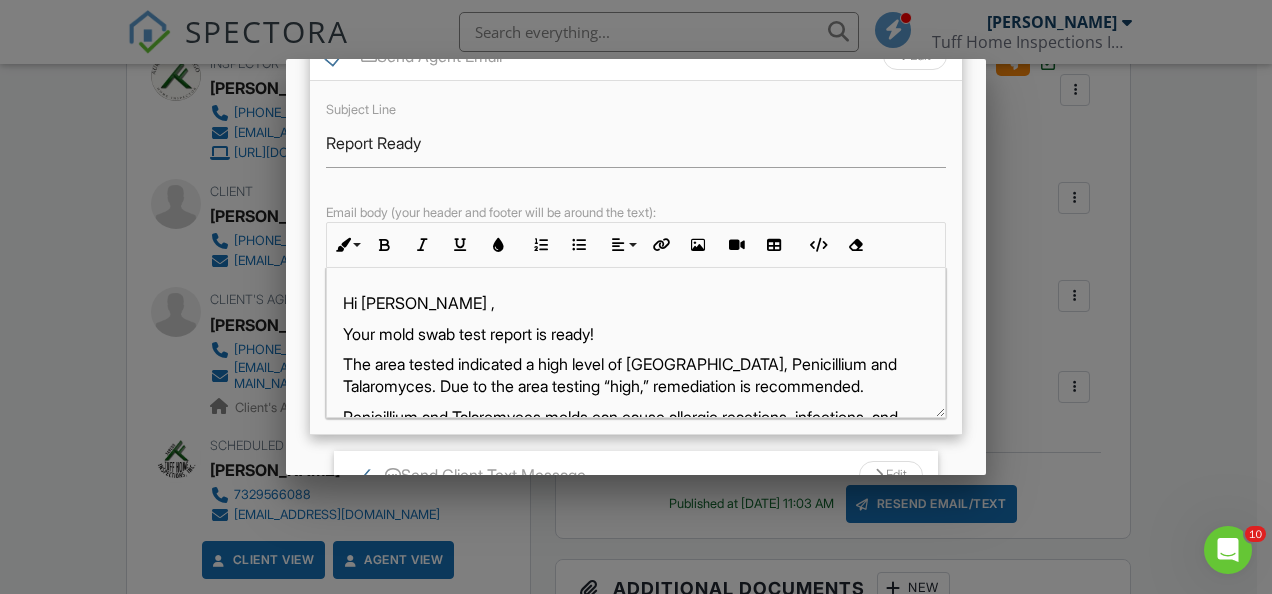 scroll, scrollTop: 678, scrollLeft: 0, axis: vertical 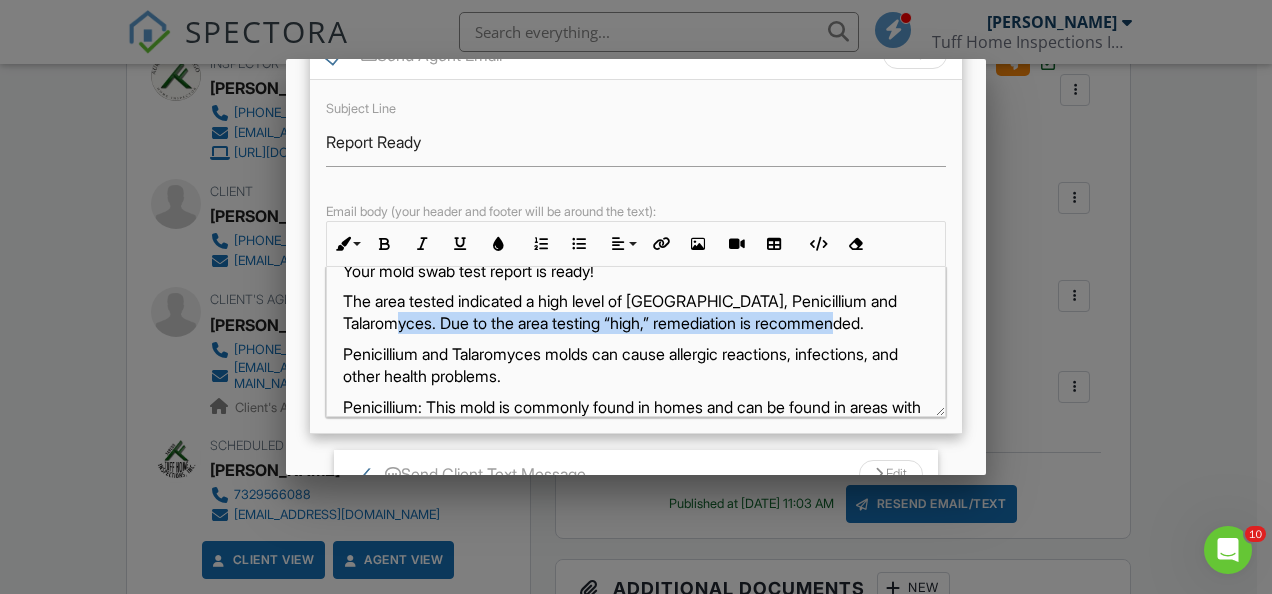 drag, startPoint x: 446, startPoint y: 325, endPoint x: 795, endPoint y: 354, distance: 350.2028 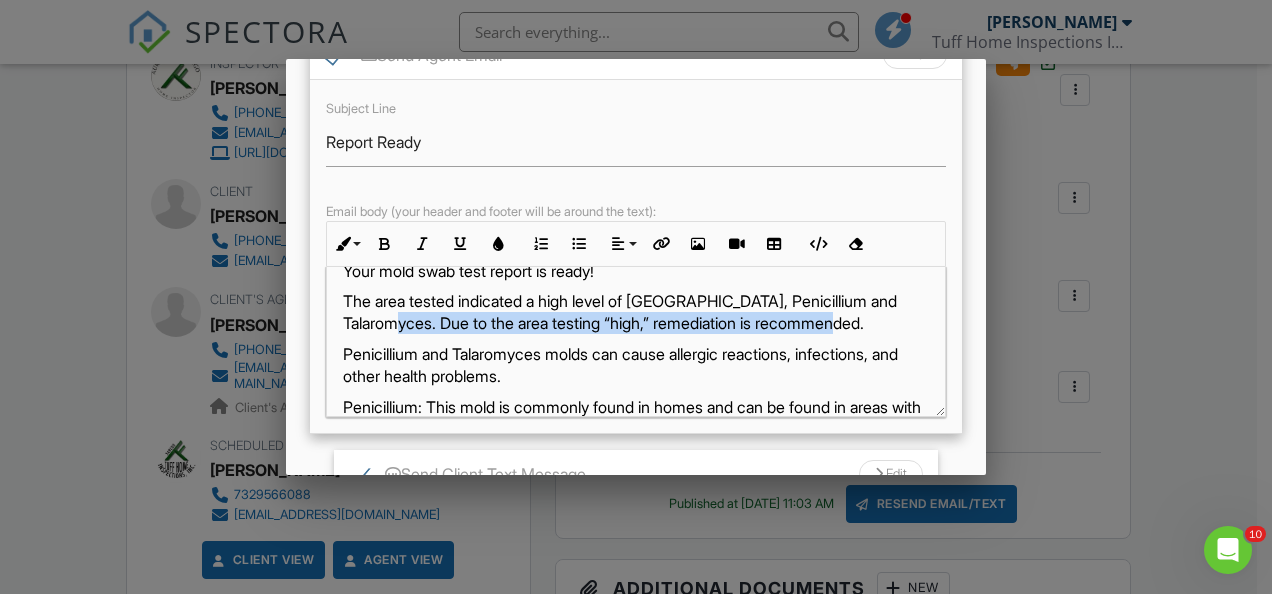 click on "The area tested indicated a high level of [GEOGRAPHIC_DATA], Penicillium and Talaromyces. Due to the area testing “high,” remediation is recommended." at bounding box center [636, 312] 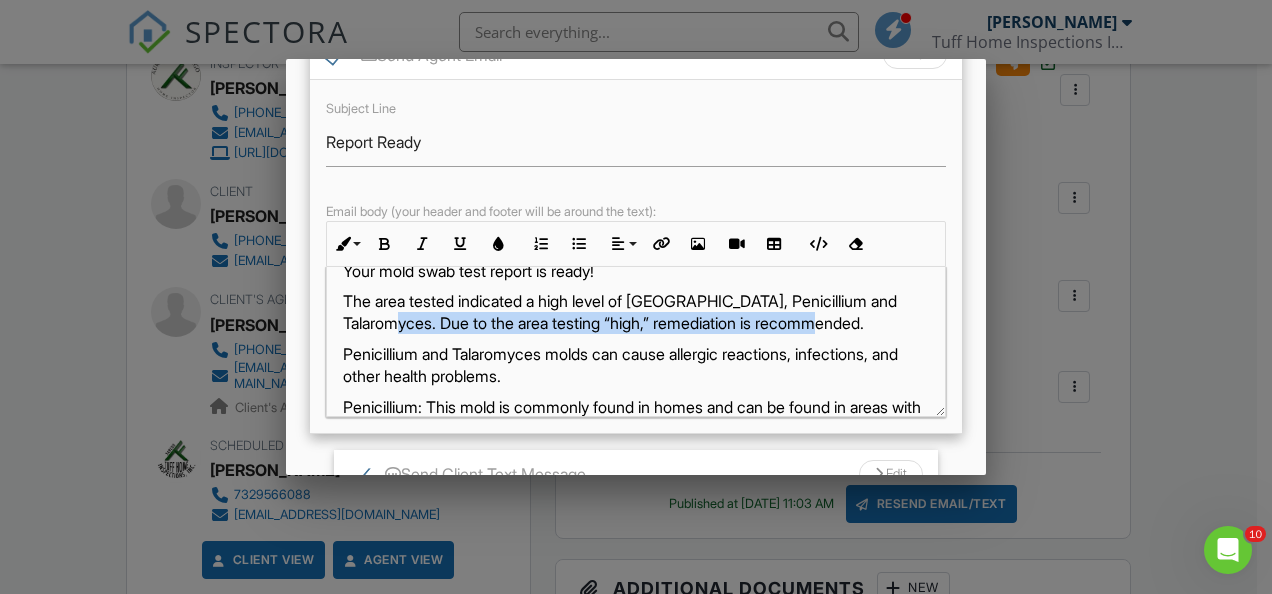 drag, startPoint x: 450, startPoint y: 324, endPoint x: 896, endPoint y: 332, distance: 446.07175 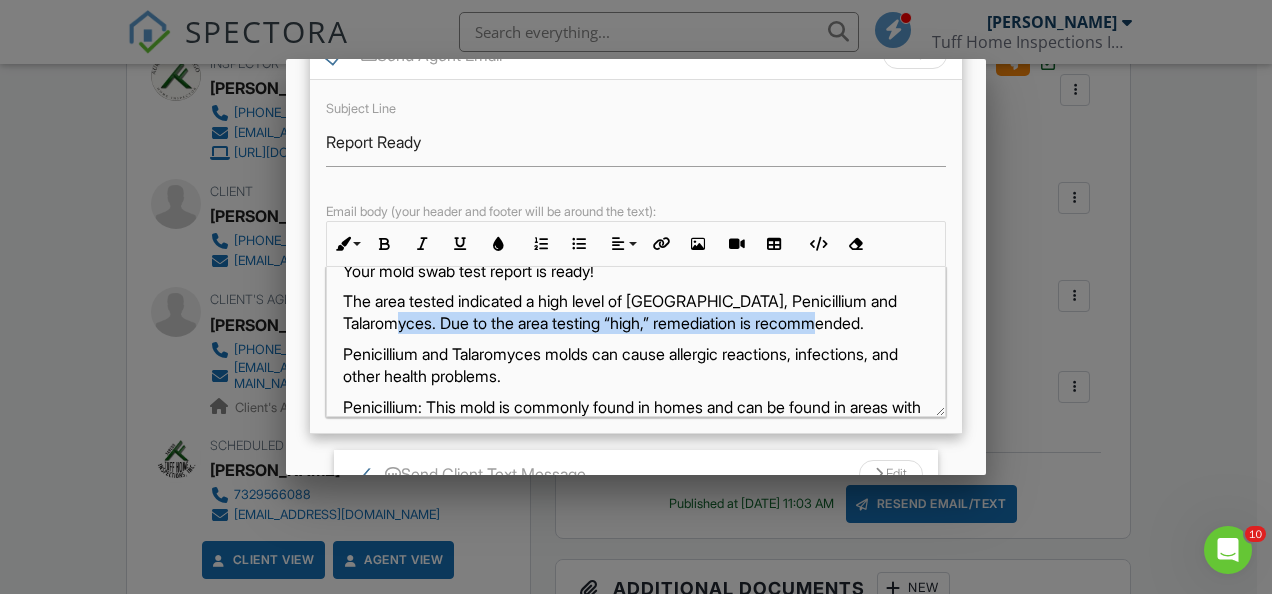 click on "The area tested indicated a high level of [GEOGRAPHIC_DATA], Penicillium and Talaromyces. Due to the area testing “high,” remediation is recommended." at bounding box center (636, 312) 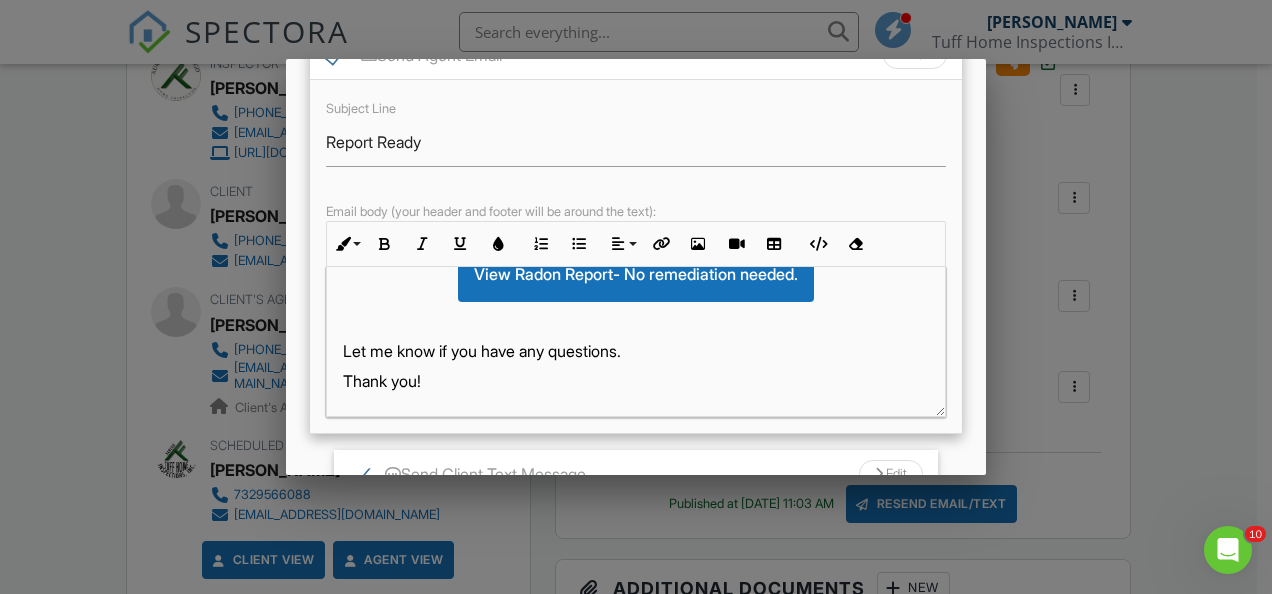 scroll, scrollTop: 1030, scrollLeft: 0, axis: vertical 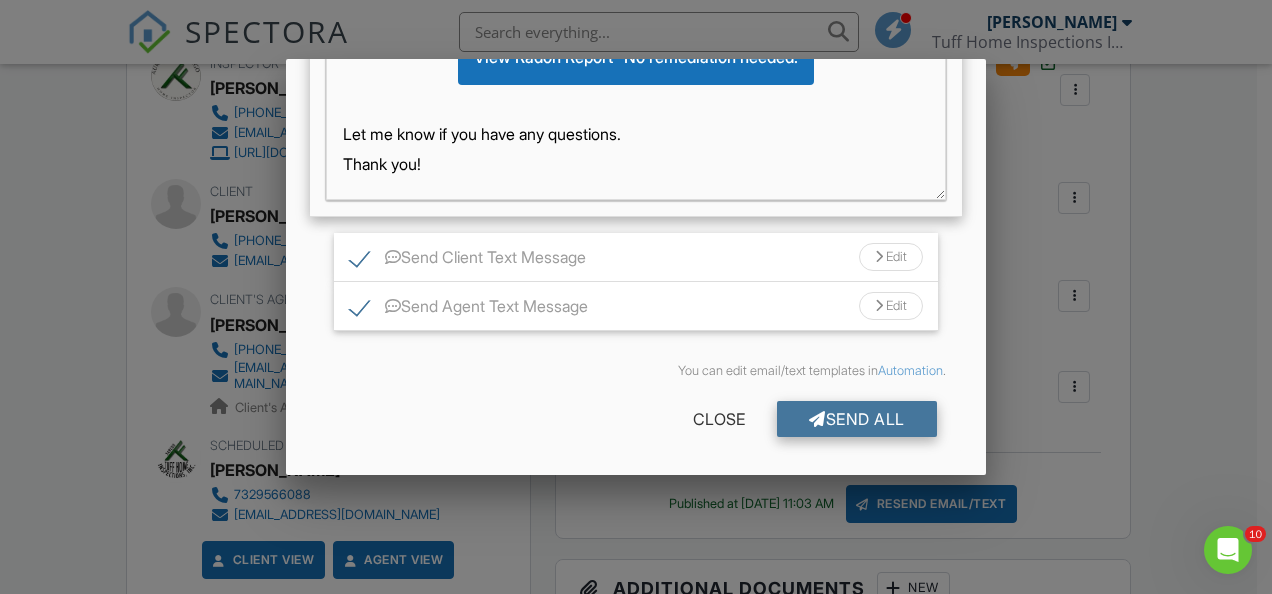 click on "Send All" at bounding box center (857, 419) 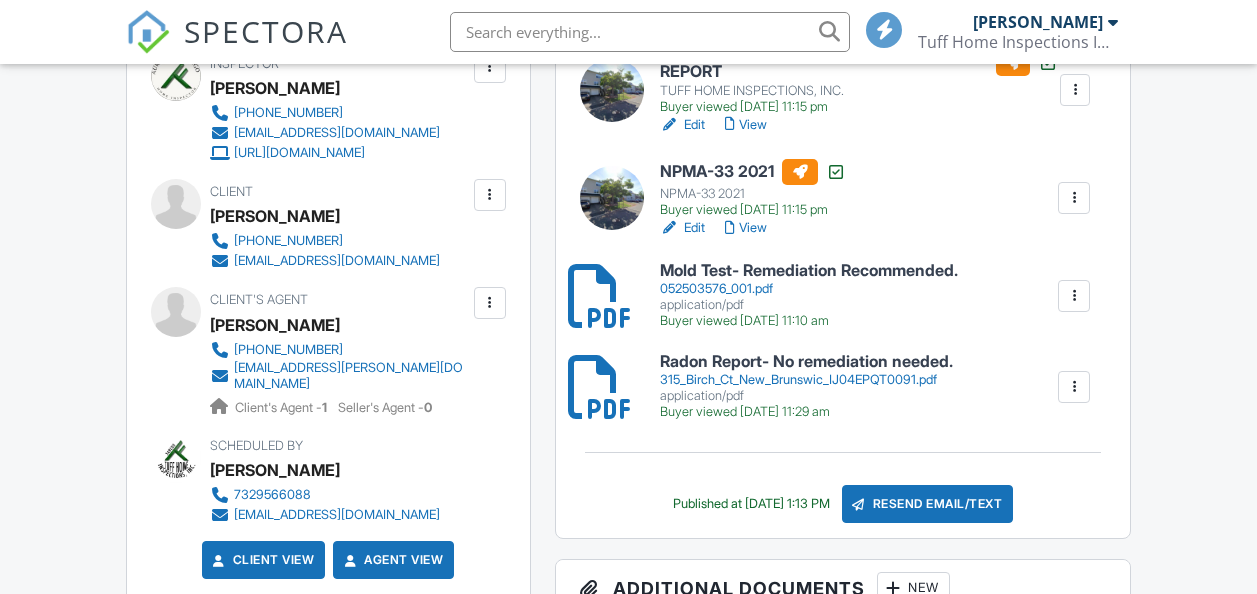 scroll, scrollTop: 710, scrollLeft: 0, axis: vertical 